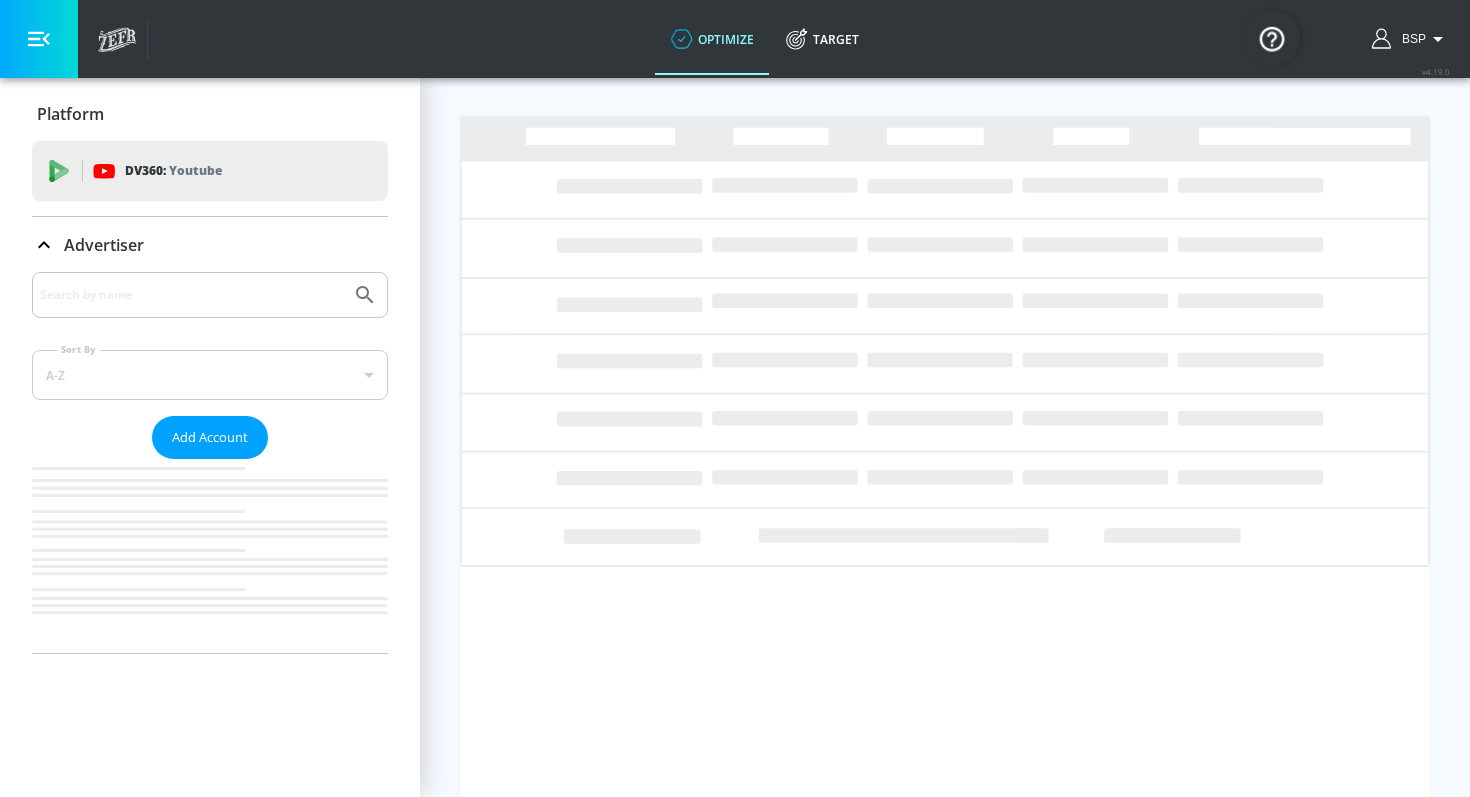 scroll, scrollTop: 0, scrollLeft: 0, axis: both 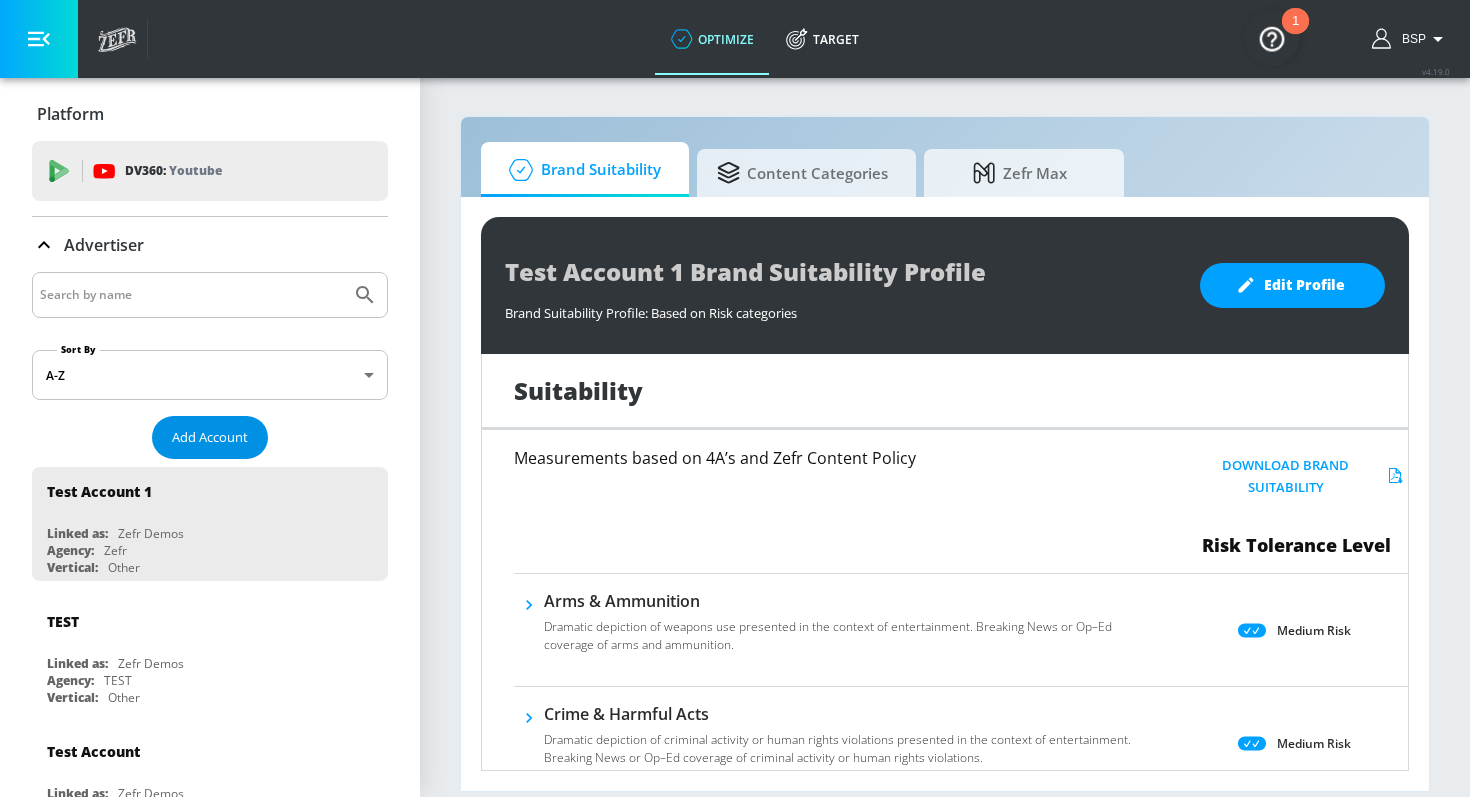 click on "Add Account" at bounding box center (210, 437) 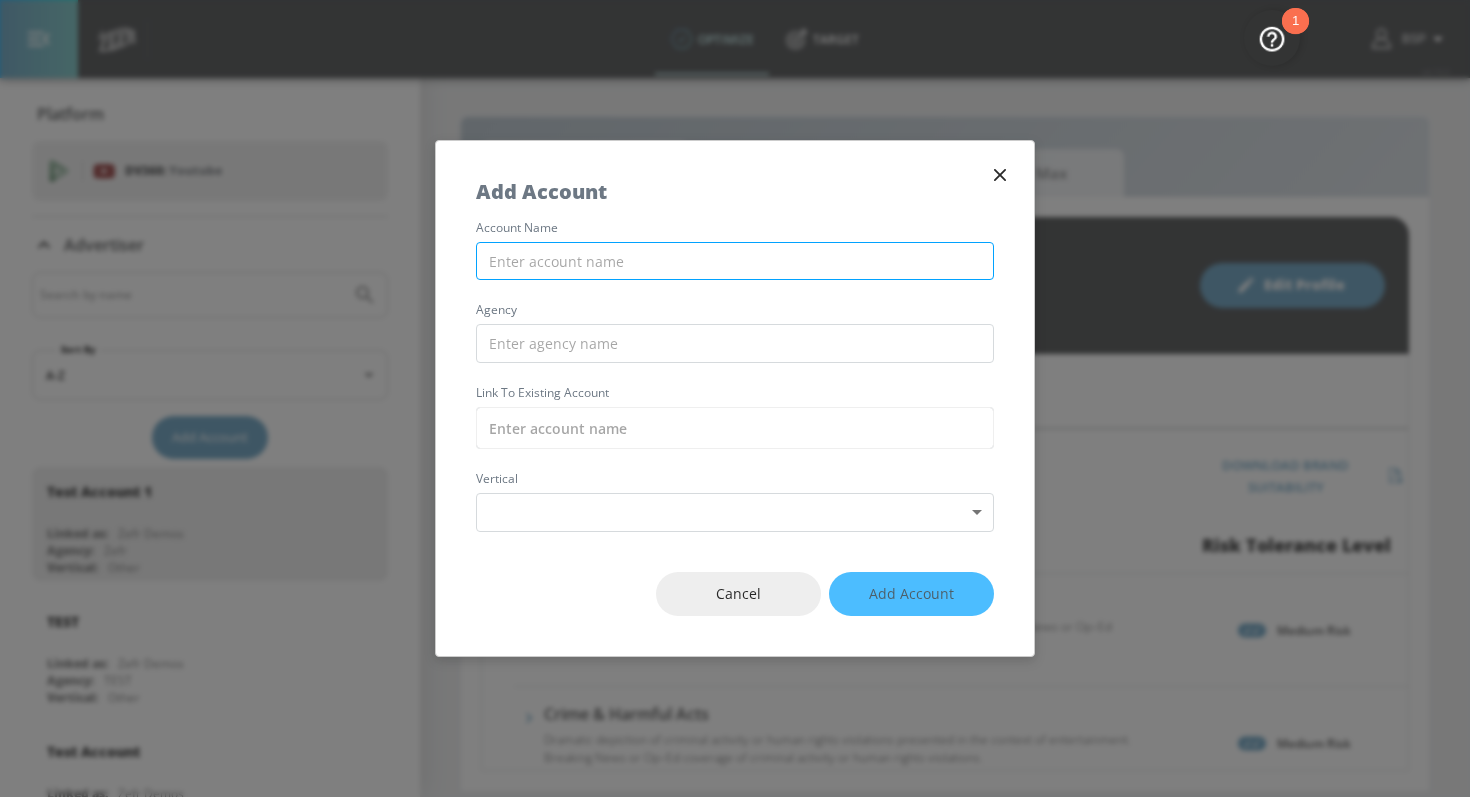 click at bounding box center [735, 261] 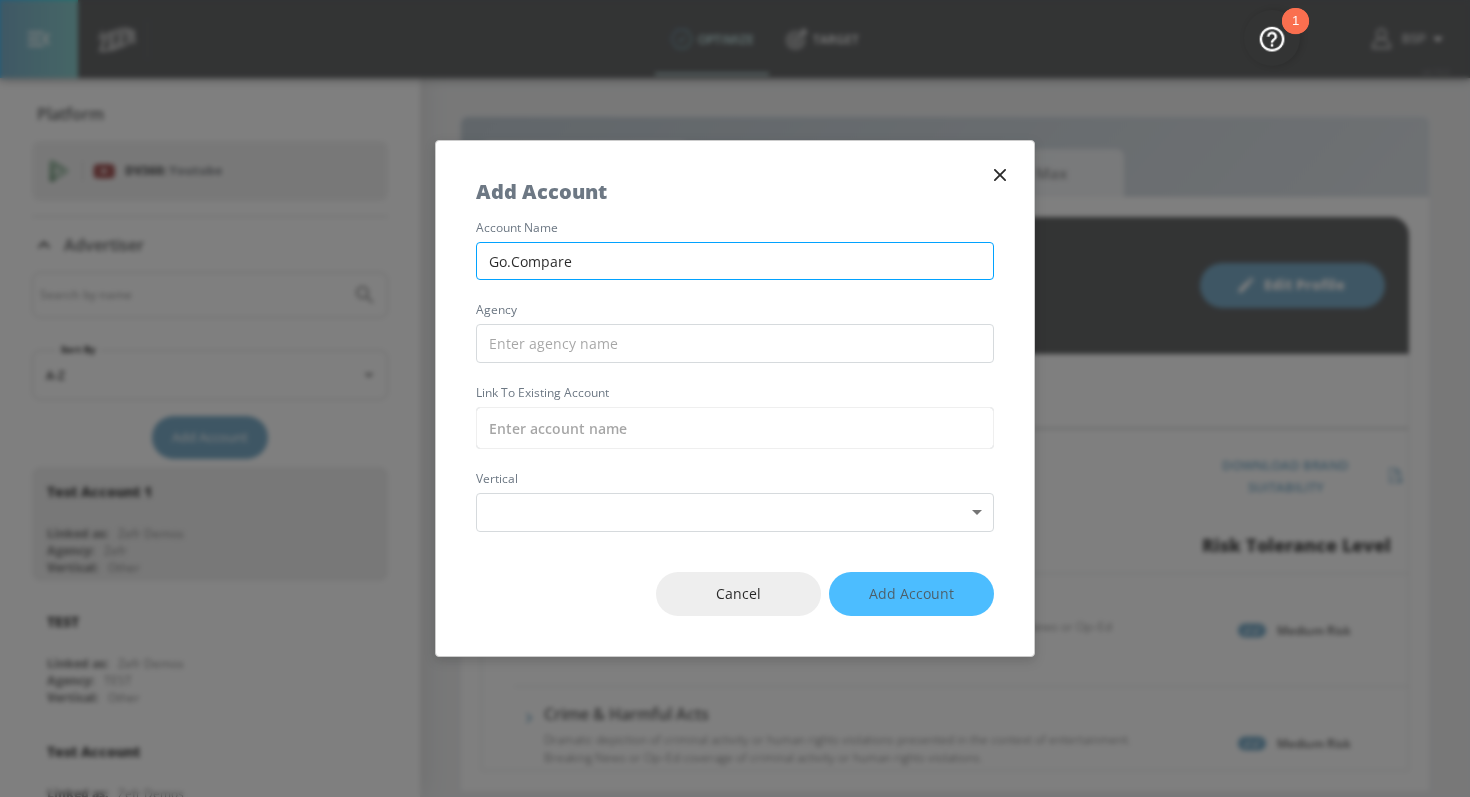 paste on "Hearts & Science" 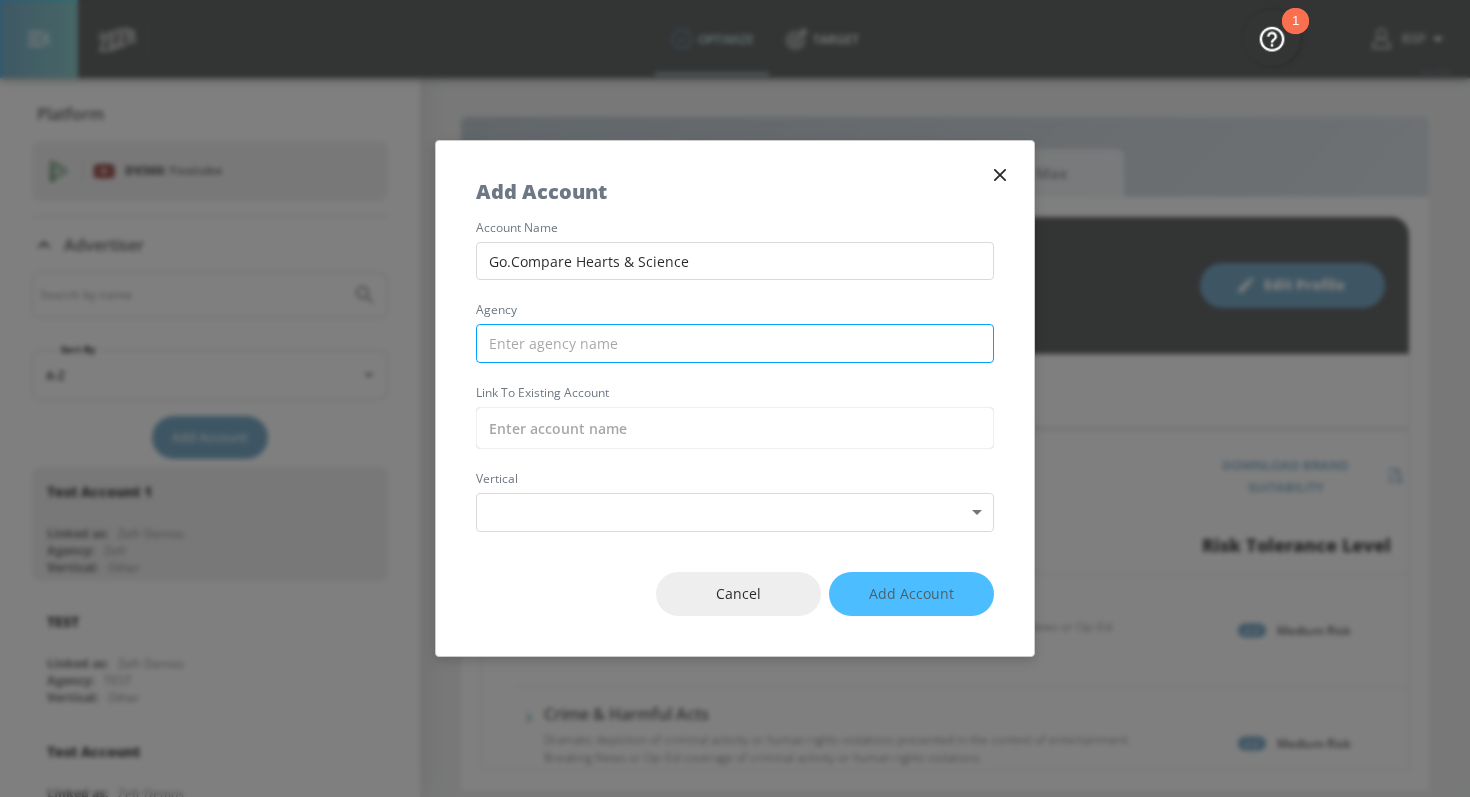 click at bounding box center [735, 343] 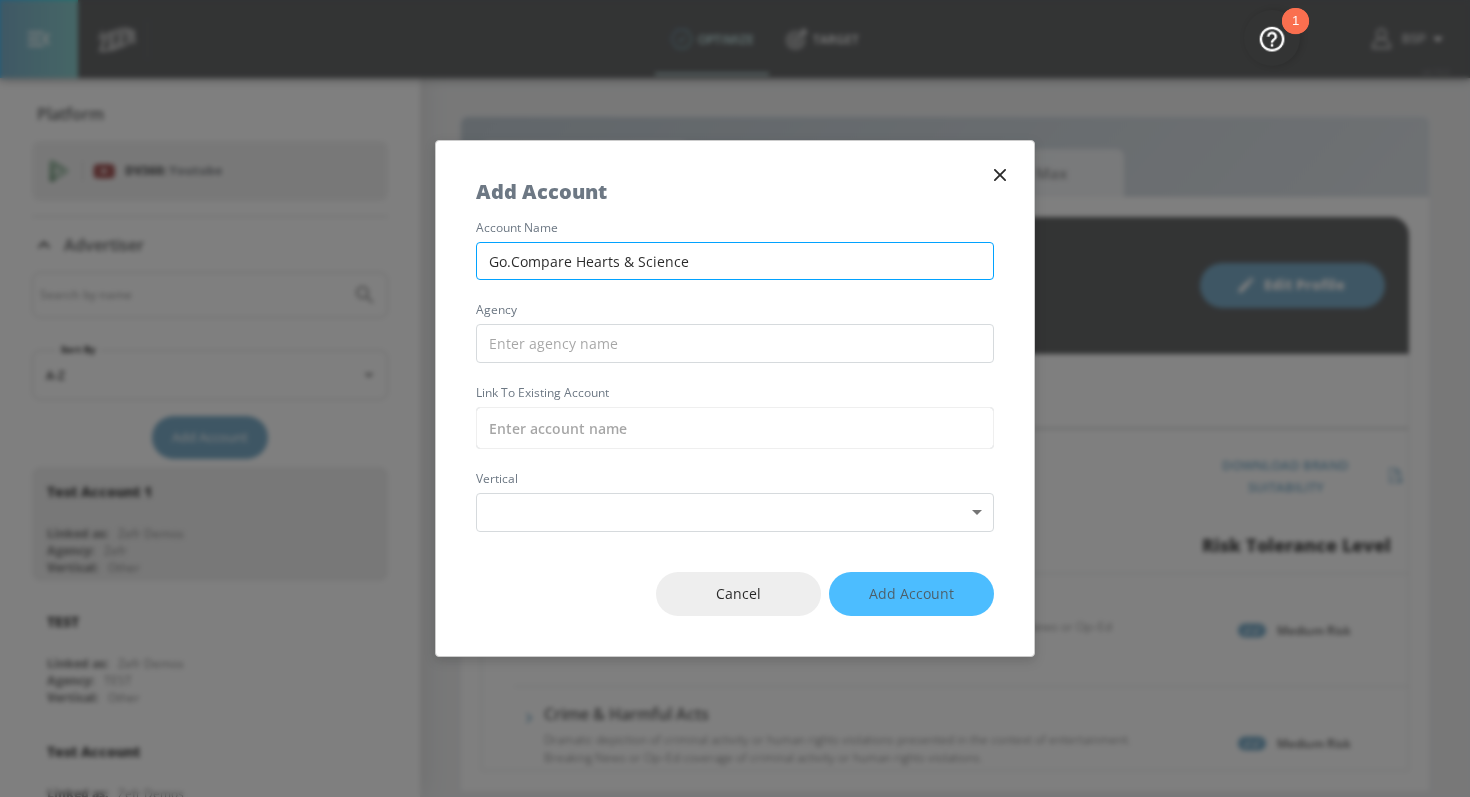 click on "Go.Compare Hearts & Science" at bounding box center [735, 261] 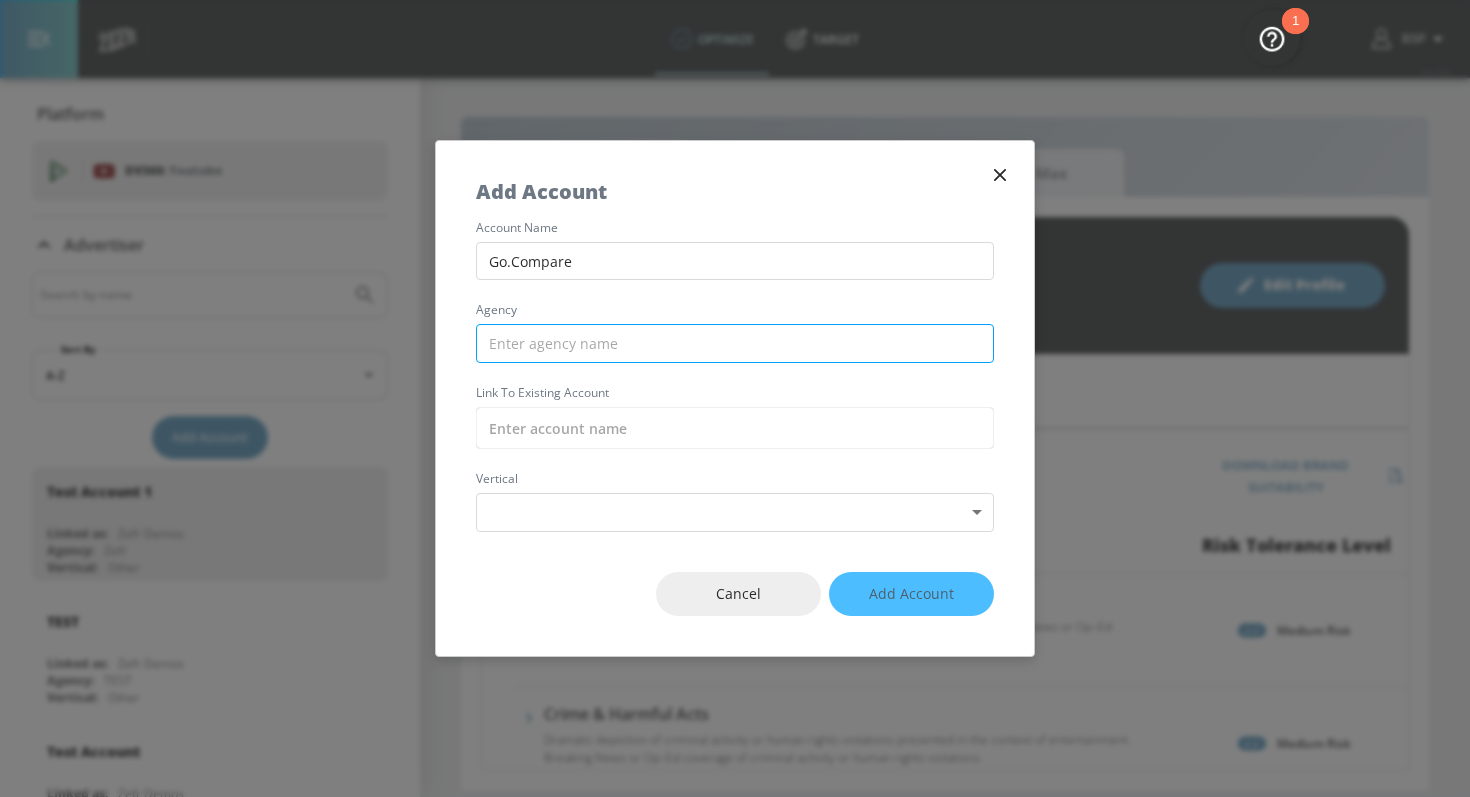 type 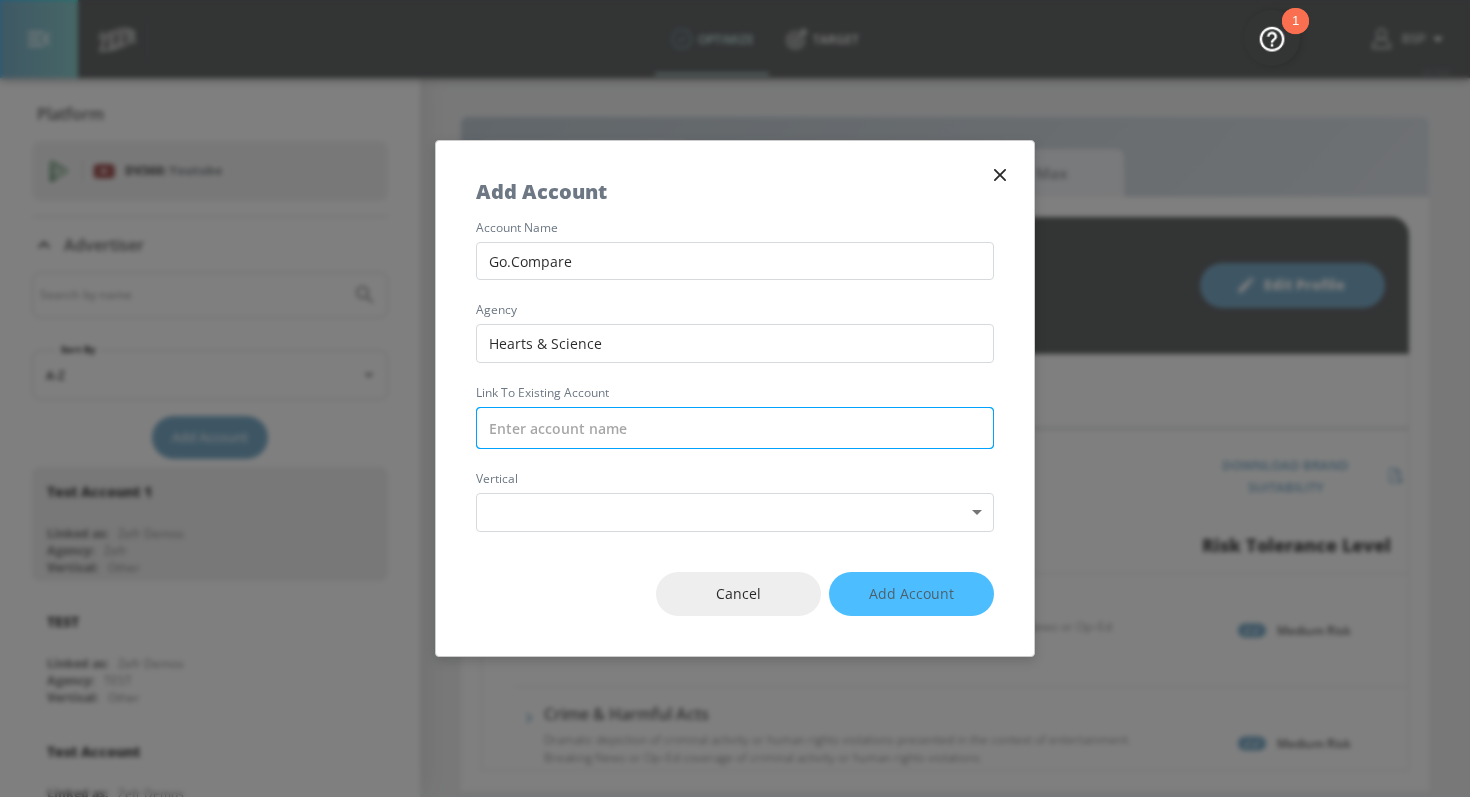 type on "Hearts & Science" 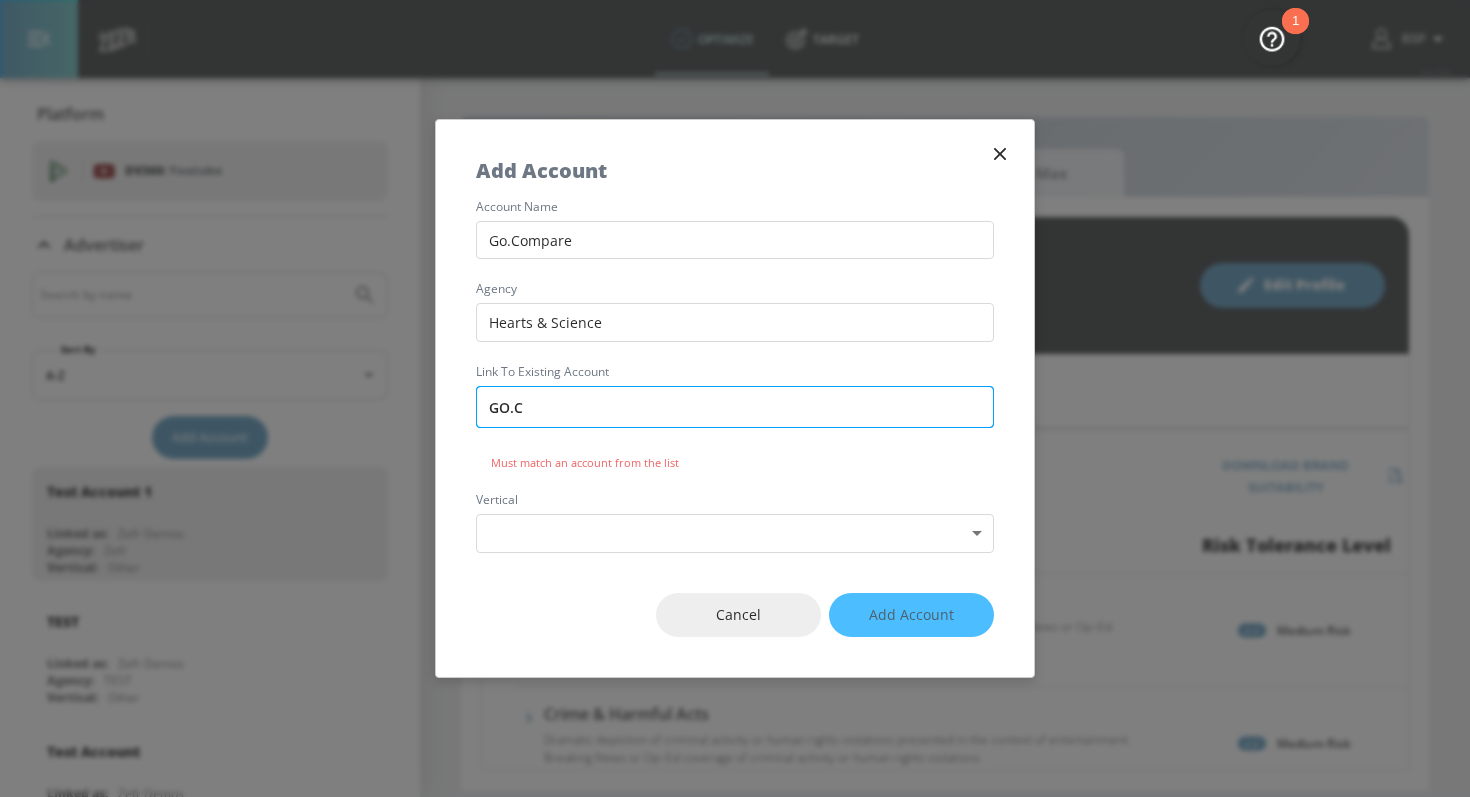 type on "GO.CO" 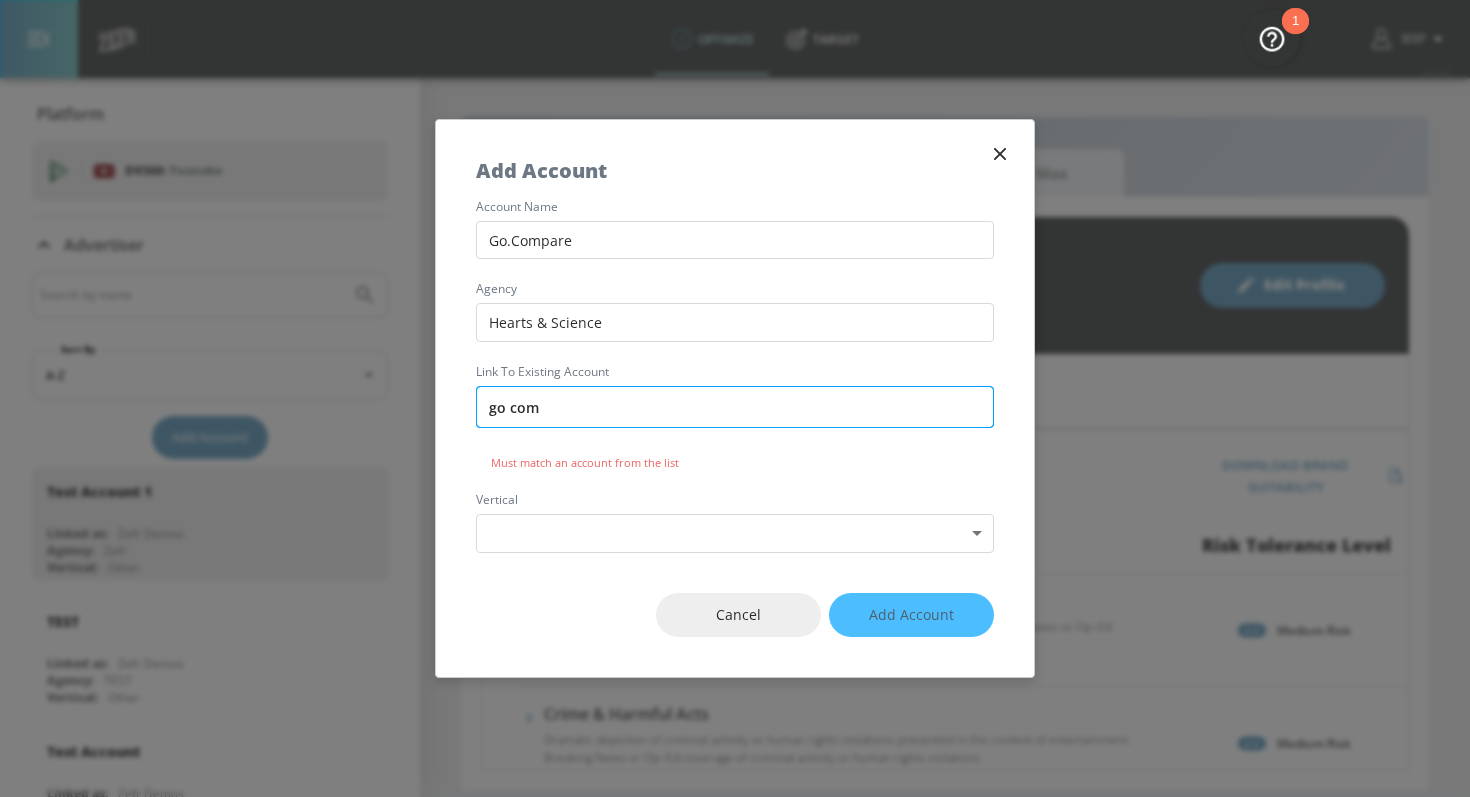 type on "go comp" 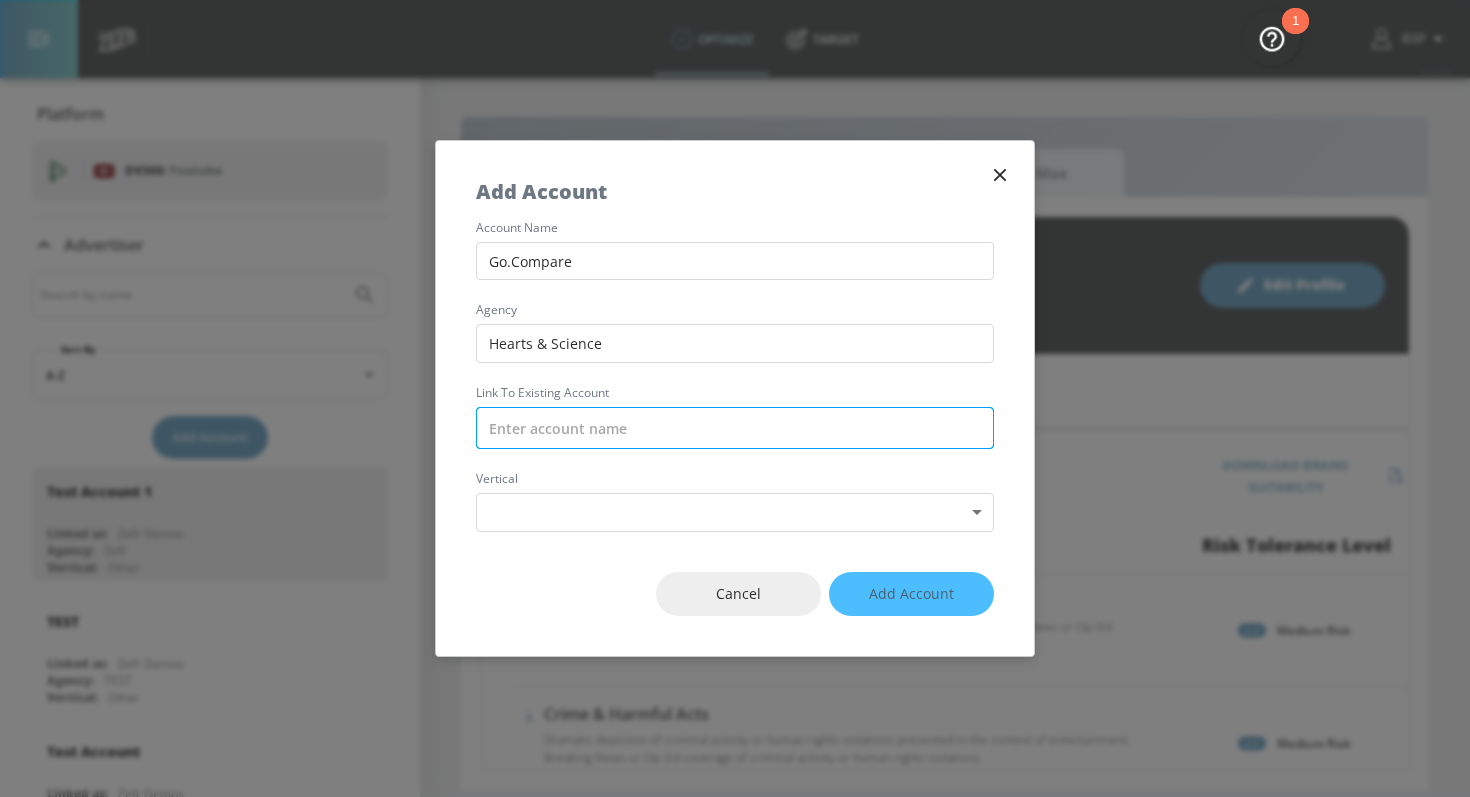 type on "c" 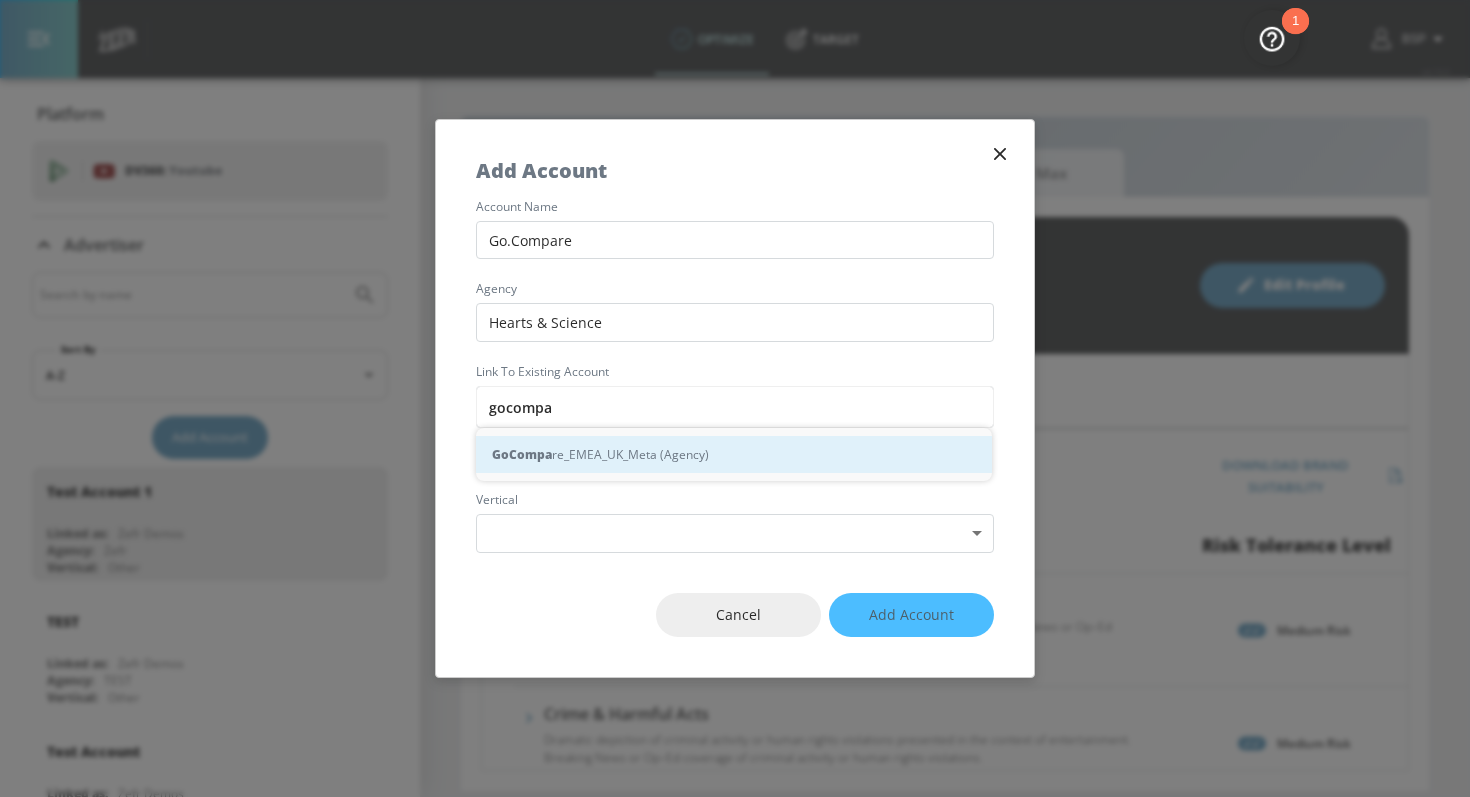 click on "GoCompa re_EMEA_UK_Meta (Agency)" at bounding box center [734, 454] 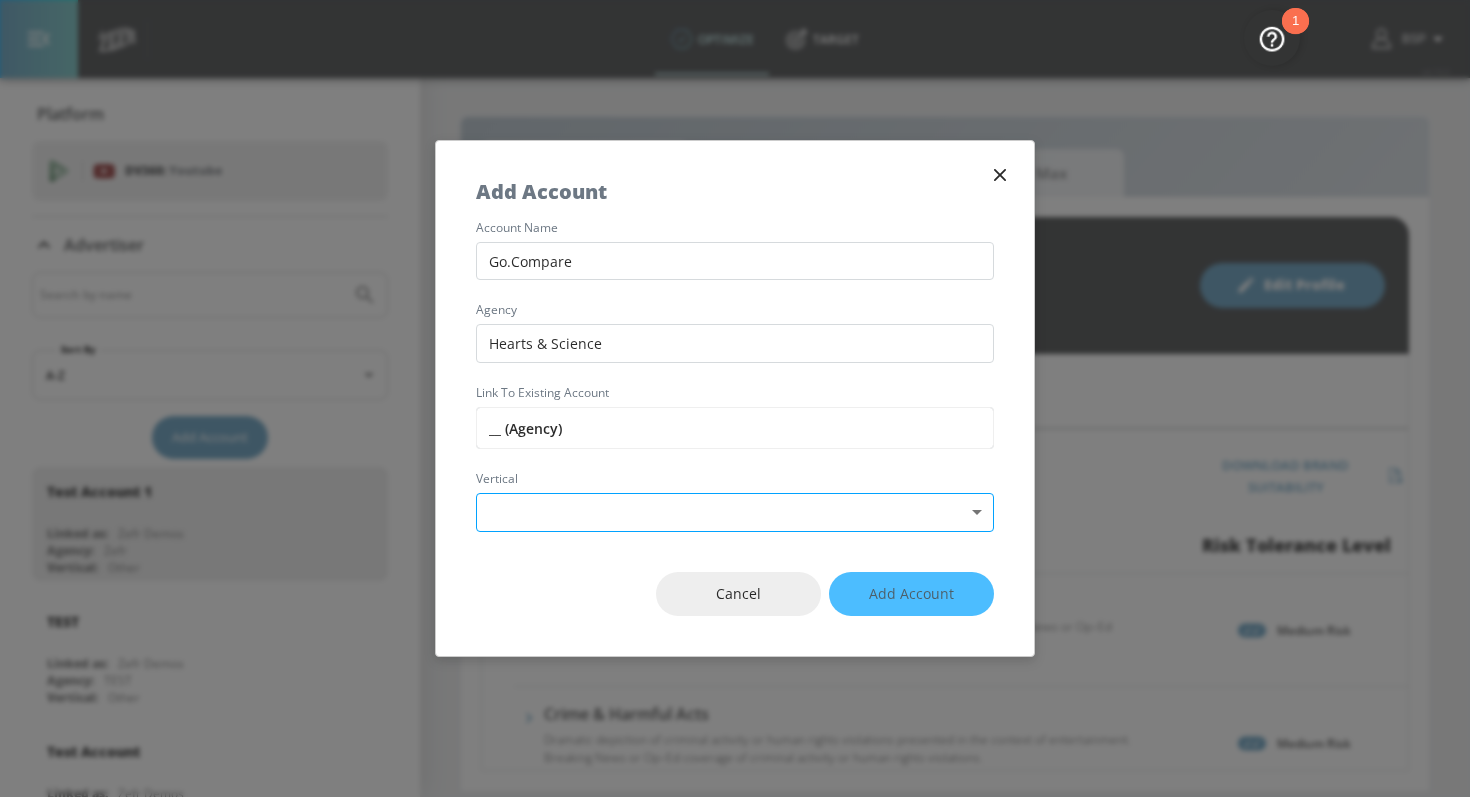click on "optimize optimize v 4.19.0 BSP Platform DV360: Youtube DV360: Youtube Advertiser Sort By A-Z asc Add Account Test Account 1 Linked as: Zefr Demos Agency: Zefr Vertical: Other TEST Linked as: Zefr Demos Agency: TEST Vertical: Other Test Account Linked as: Zefr Demos Agency: Sterling Cooper Vertical: CPG (Consumer Packaged Goods) test Linked as: Zefr Demos Agency: test Vertical: Healthcare Test Linked as: Zefr Demos Agency: Test Vertical: CPG (Consumer Packaged Goods) Test Linked as: Zefr Demos Agency: Test Vertical: Travel Test Account Linked as: Zefr Demos Agency: #1 Media Agency in the World Vertical: Retail TEST YTL USR Q|A Linked as: QA YTL Test Brand Agency: QA Vertical: Healthcare Test Account Linked as: Zefr Demos Agency: Test Agency Vertical: Fashion Test Linked as: Zefr Demos Agency: test Vertical: Other Agency:" at bounding box center [735, 398] 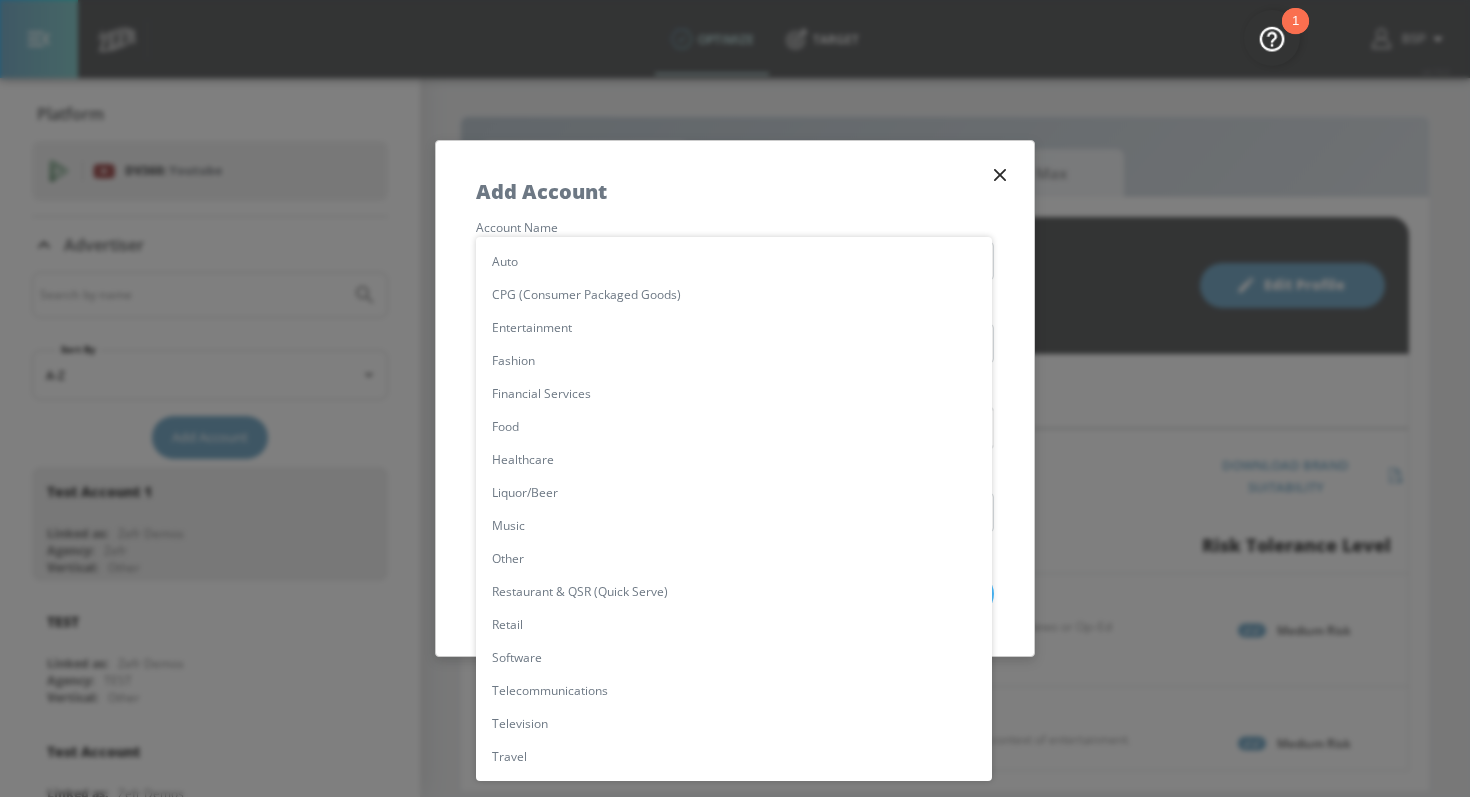 click on "Software" at bounding box center (734, 657) 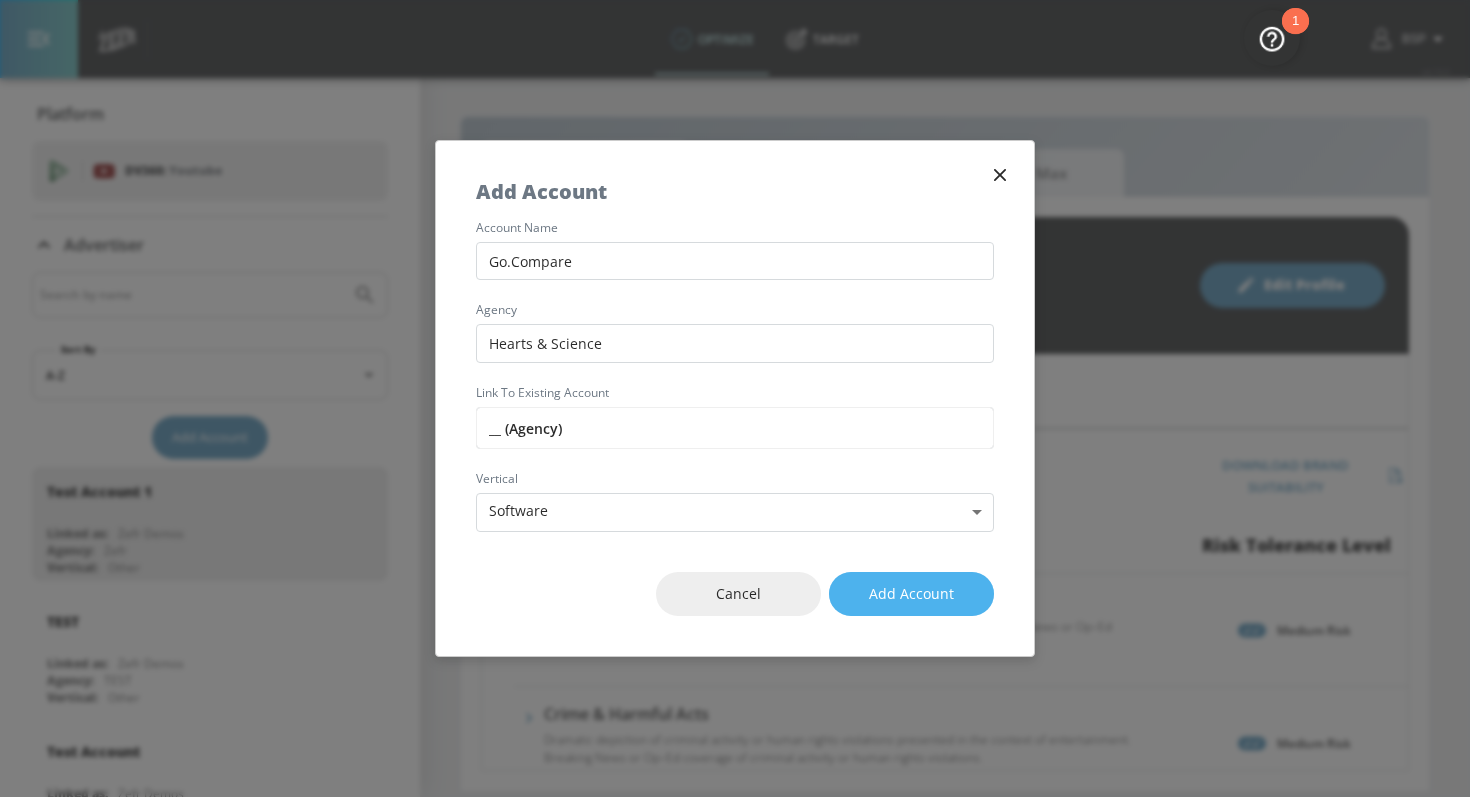 click on "Add Account" at bounding box center [911, 594] 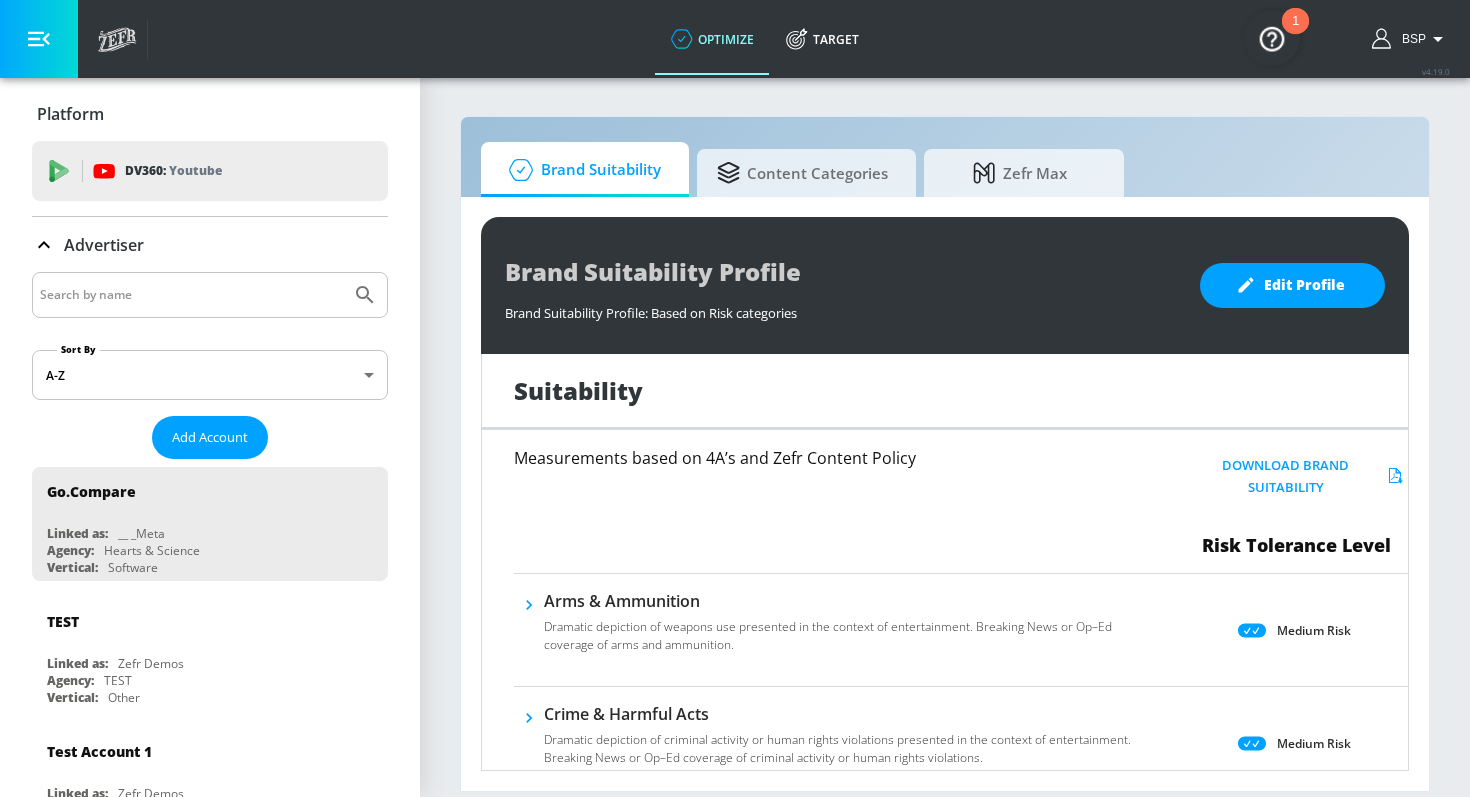 click 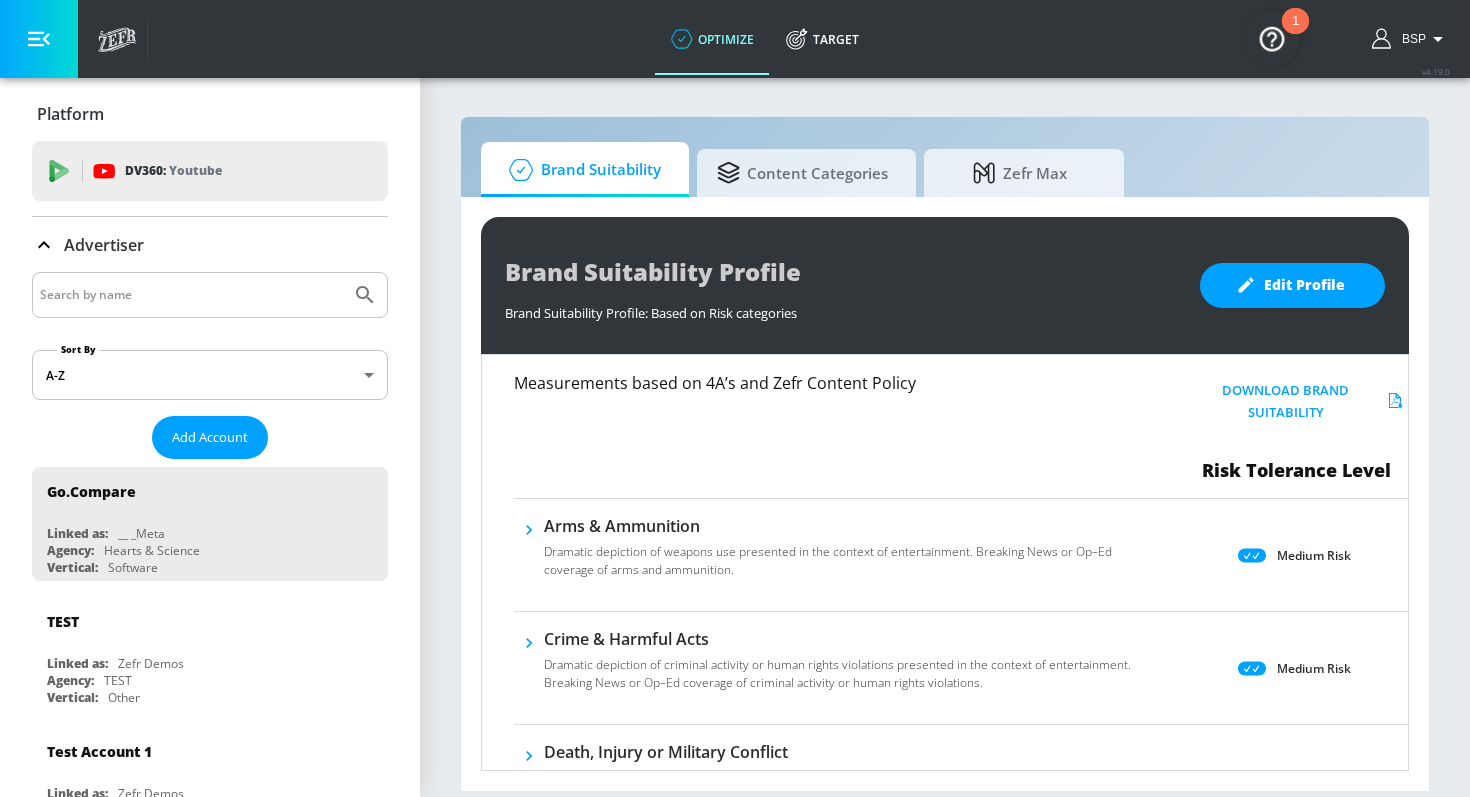 scroll, scrollTop: 98, scrollLeft: 0, axis: vertical 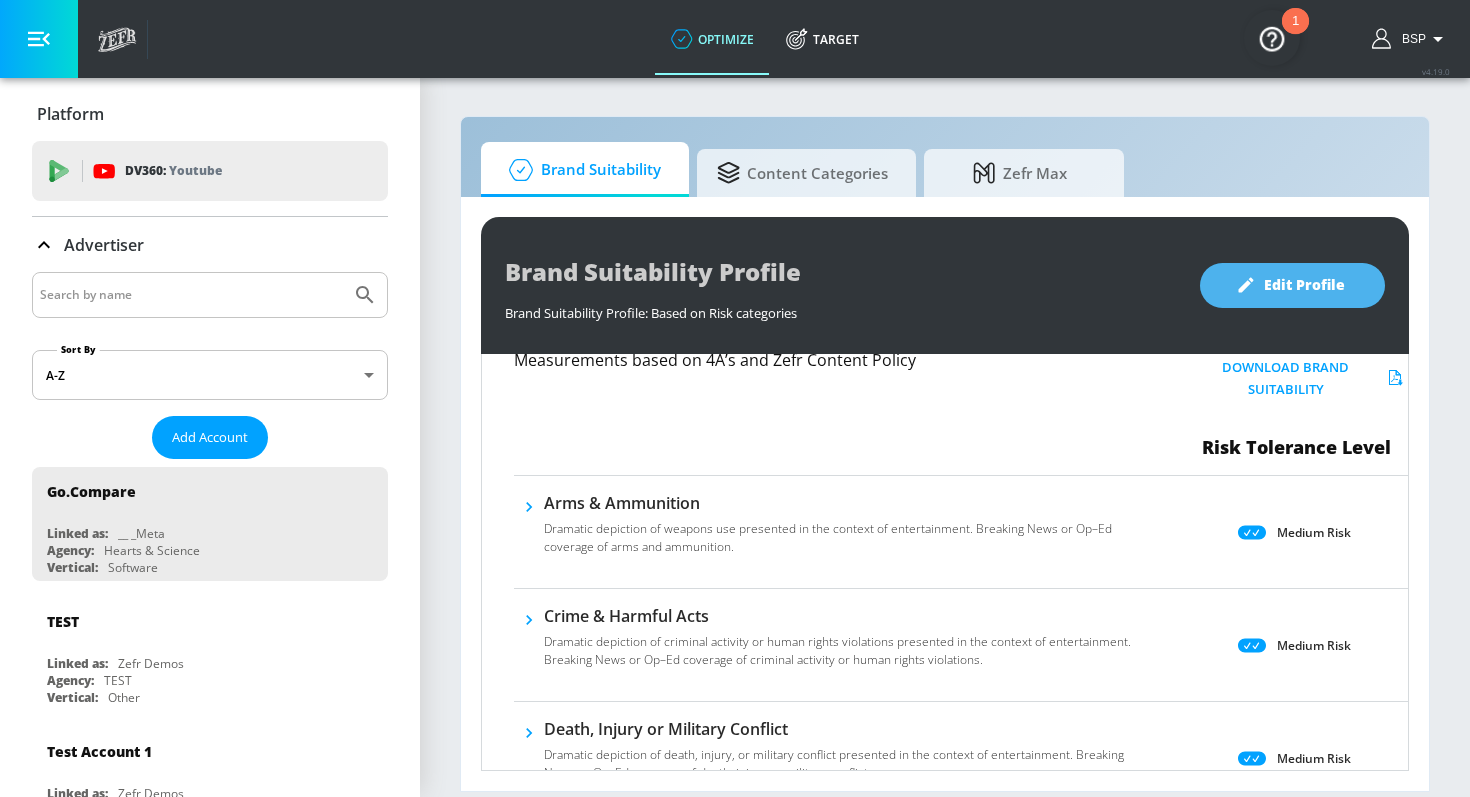 click on "Edit Profile" at bounding box center [1292, 285] 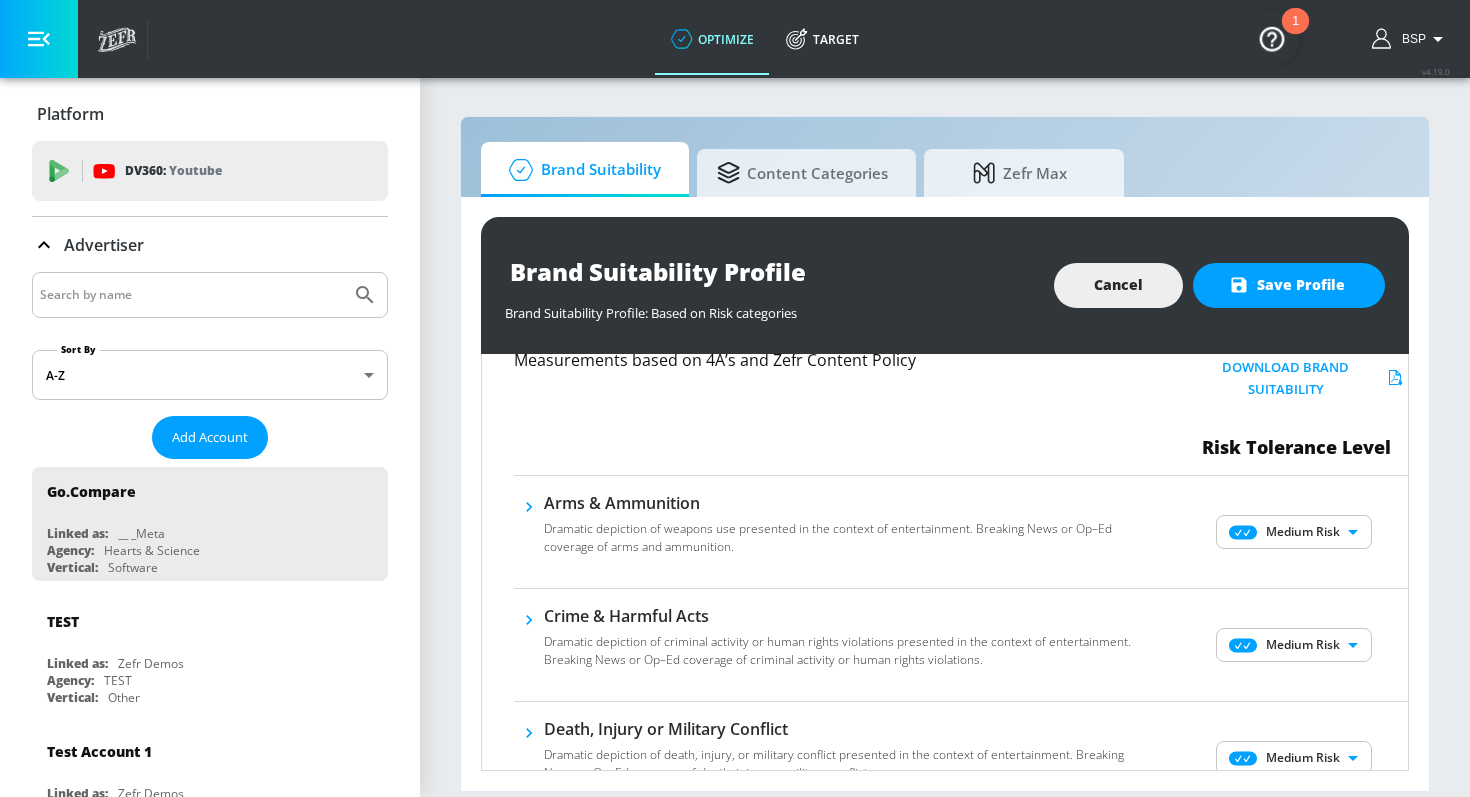 click on "optimize optimize v 4.19.0 BSP Platform DV360: Youtube DV360: Youtube Advertiser Sort By A-Z asc Add Account Test Account 1 Linked as: Zefr Demos Agency: Zefr Vertical: Other TEST Linked as: Zefr Demos Agency: TEST Vertical: Other Test Account Linked as: Zefr Demos Agency: Sterling Cooper Vertical: CPG (Consumer Packaged Goods) test Linked as: Zefr Demos Agency: test Vertical: Healthcare Test Linked as: Zefr Demos Agency: Test Vertical: CPG (Consumer Packaged Goods) Test Linked as: Zefr Demos Agency: Test Vertical: Travel Test Account Linked as: Zefr Demos Agency: #1 Media Agency in the World Vertical: Retail TEST YTL USR Q|A Linked as: QA YTL Test Brand Agency: QA Vertical: Healthcare Test Account Linked as: Zefr Demos Agency: Test Agency Vertical: Fashion Test Linked as: Zefr Demos Agency: test Vertical: Other Agency:" at bounding box center [735, 398] 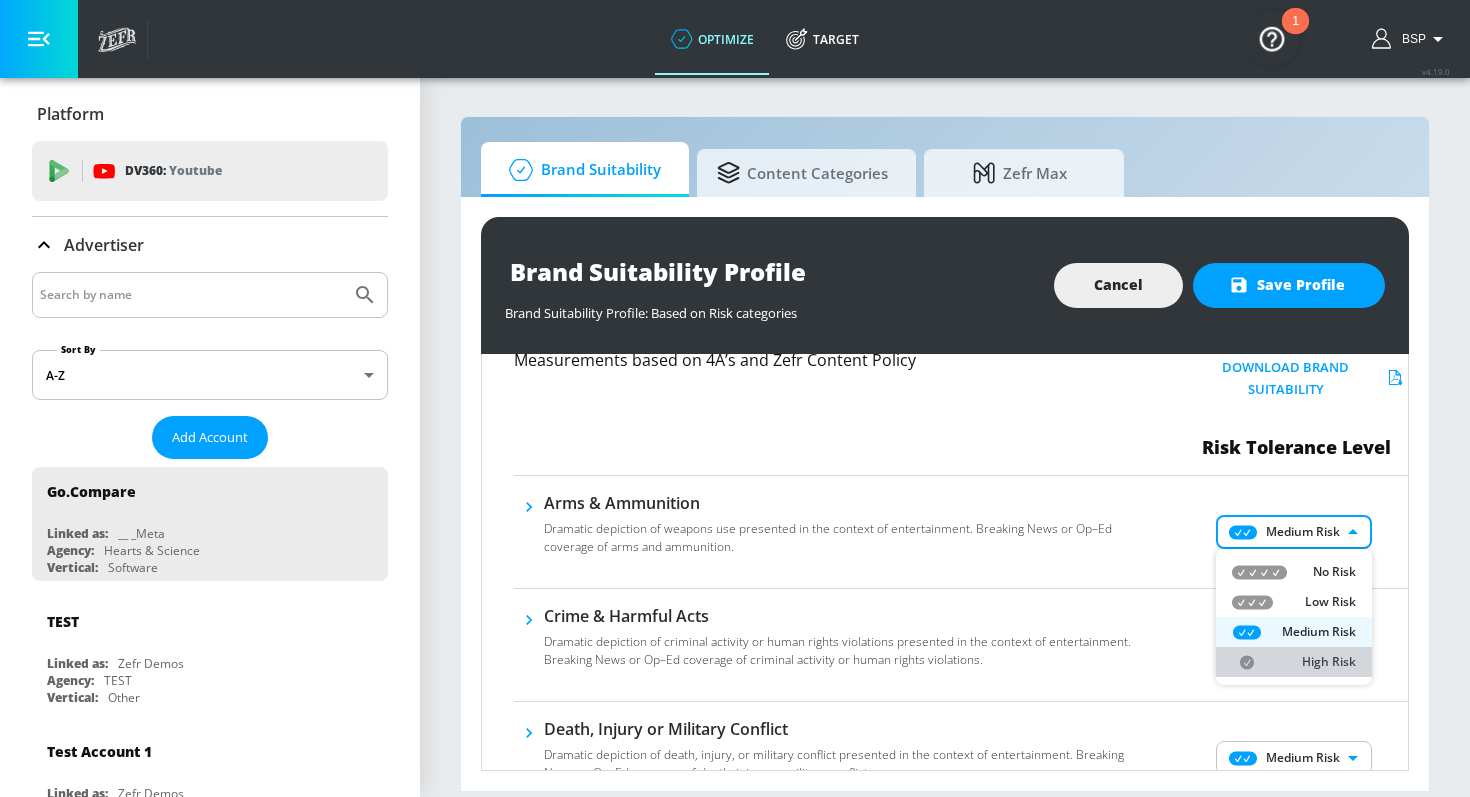 click on "High Risk" at bounding box center [1294, 662] 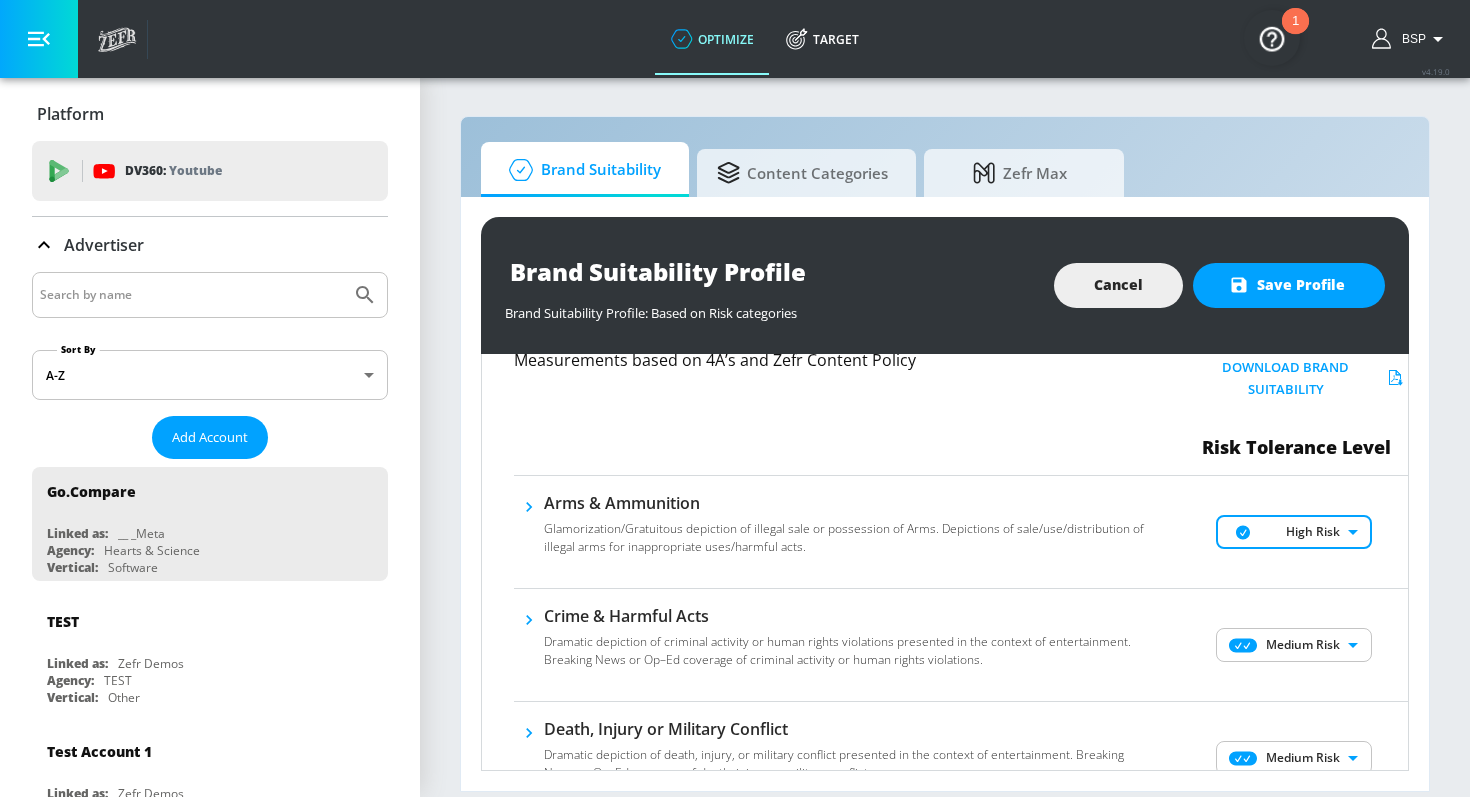 click on "optimize optimize v 4.19.0 BSP Platform DV360: Youtube DV360: Youtube Advertiser Sort By A-Z asc Add Account Test Account 1 Linked as: Zefr Demos Agency: Zefr Vertical: Other TEST Linked as: Zefr Demos Agency: TEST Vertical: Other Test Account Linked as: Zefr Demos Agency: Sterling Cooper Vertical: CPG (Consumer Packaged Goods) test Linked as: Zefr Demos Agency: test Vertical: Healthcare Test Linked as: Zefr Demos Agency: Test Vertical: CPG (Consumer Packaged Goods) Test Linked as: Zefr Demos Agency: Test Vertical: Travel Test Account Linked as: Zefr Demos Agency: #1 Media Agency in the World Vertical: Retail TEST YTL USR Q|A Linked as: QA YTL Test Brand Agency: QA Vertical: Healthcare Test Account Linked as: Zefr Demos Agency: Test Agency Vertical: Fashion Test Linked as: Zefr Demos Agency: test Vertical: Other Agency:" at bounding box center [735, 398] 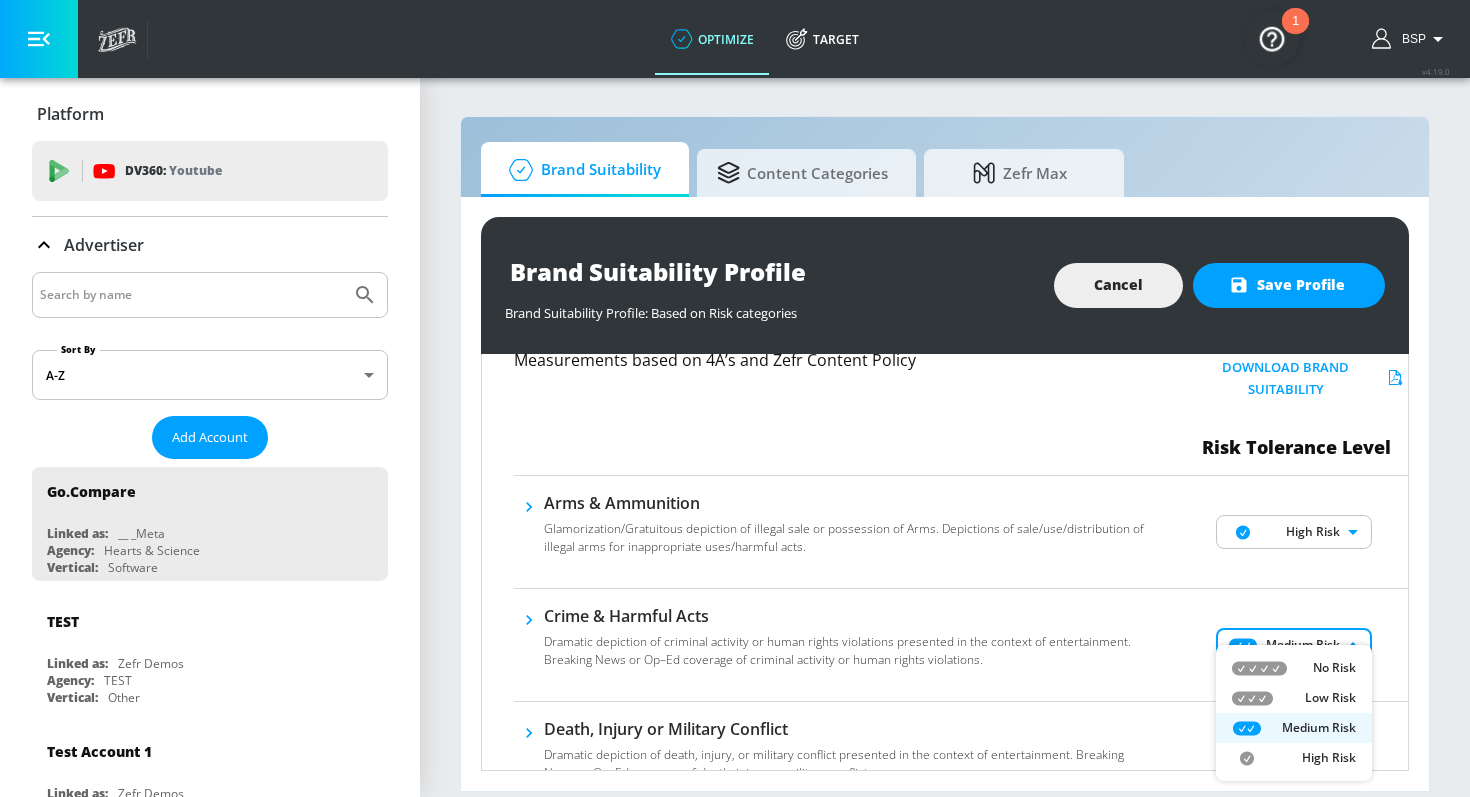 click on "High Risk" at bounding box center [1294, 758] 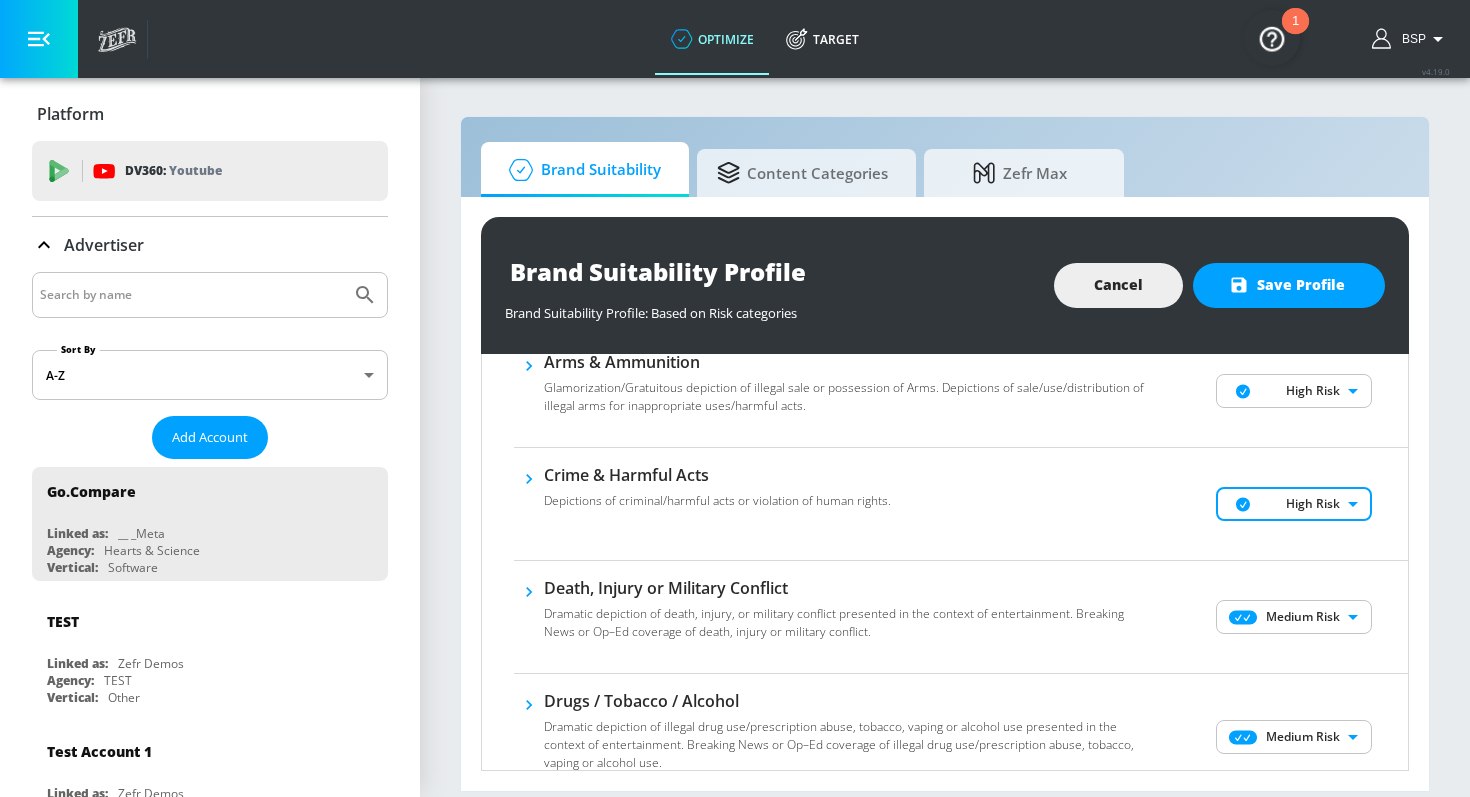 scroll, scrollTop: 245, scrollLeft: 0, axis: vertical 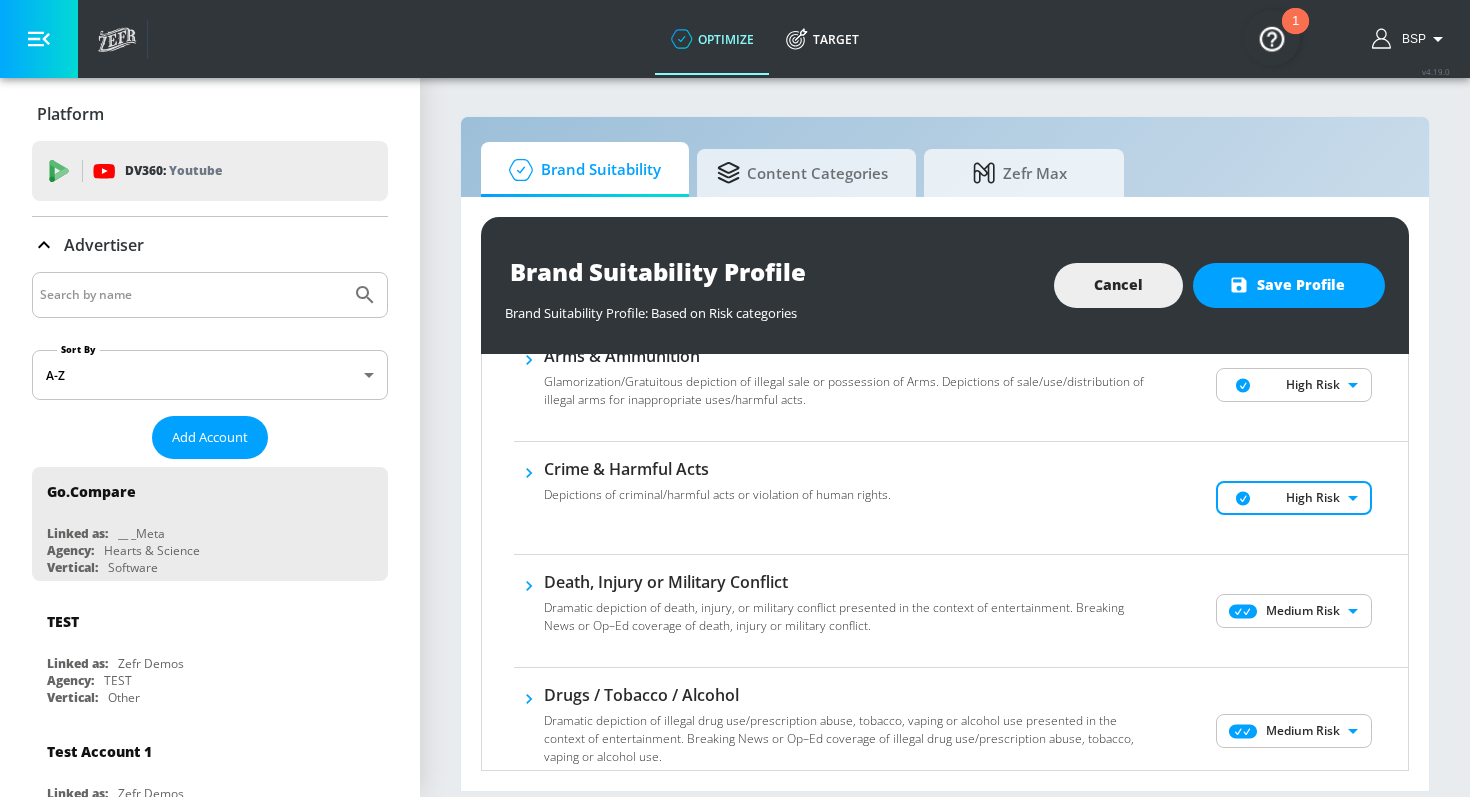 click on "optimize optimize v 4.19.0 BSP Platform DV360: Youtube DV360: Youtube Advertiser Sort By A-Z asc Add Account Test Account 1 Linked as: Zefr Demos Agency: Zefr Vertical: Other TEST Linked as: Zefr Demos Agency: TEST Vertical: Other Test Account Linked as: Zefr Demos Agency: Sterling Cooper Vertical: CPG (Consumer Packaged Goods) test Linked as: Zefr Demos Agency: test Vertical: Healthcare Test Linked as: Zefr Demos Agency: Test Vertical: CPG (Consumer Packaged Goods) Test Linked as: Zefr Demos Agency: Test Vertical: Travel Test Account Linked as: Zefr Demos Agency: #1 Media Agency in the World Vertical: Retail TEST YTL USR Q|A Linked as: QA YTL Test Brand Agency: QA Vertical: Healthcare Test Account Linked as: Zefr Demos Agency: Test Agency Vertical: Fashion Test Linked as: Zefr Demos Agency: test Vertical: Other Agency:" at bounding box center (735, 398) 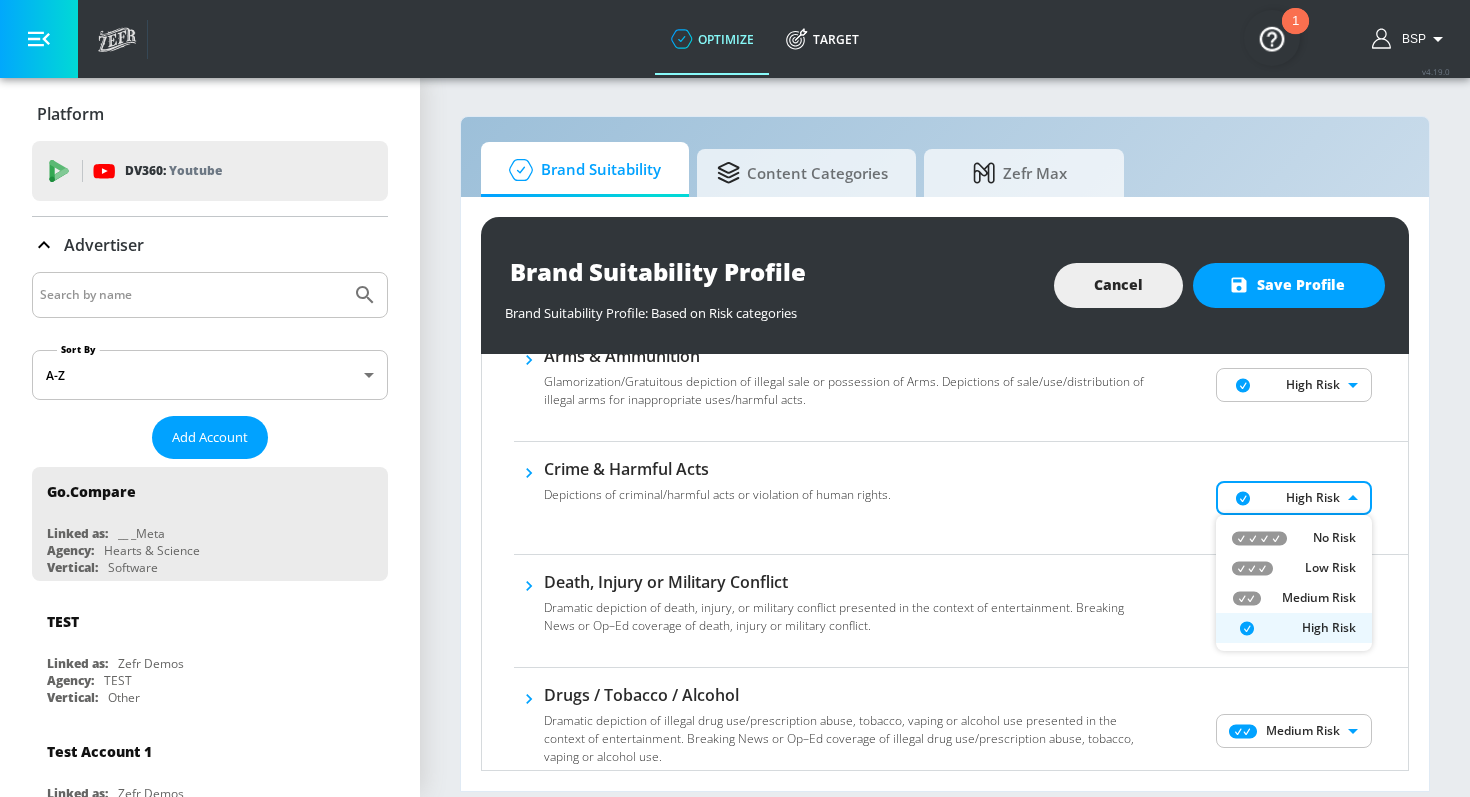click on "Medium Risk" at bounding box center (1294, 598) 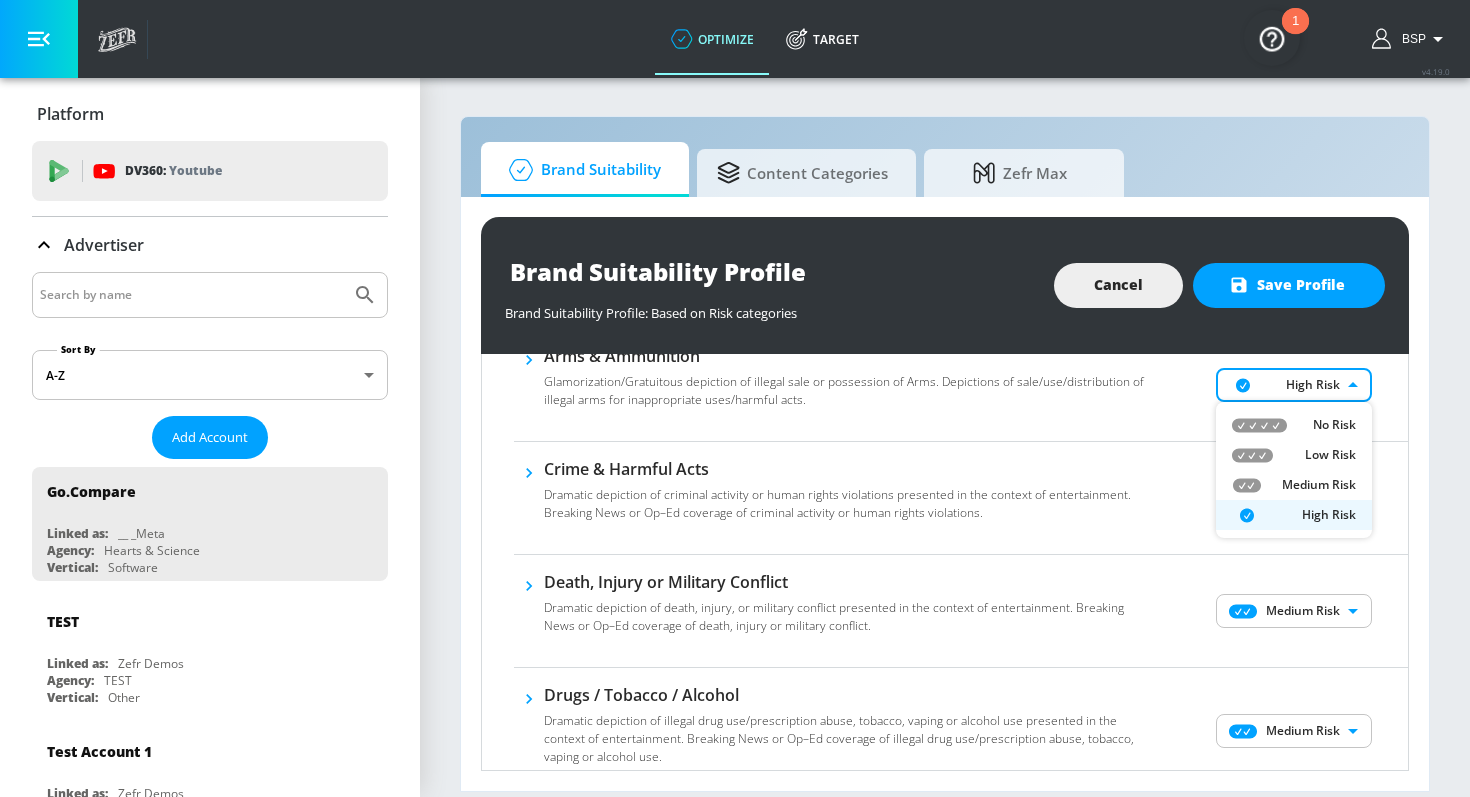 click on "optimize optimize v 4.19.0 BSP Platform DV360: Youtube DV360: Youtube Advertiser Sort By A-Z asc Add Account Test Account 1 Linked as: Zefr Demos Agency: Zefr Vertical: Other TEST Linked as: Zefr Demos Agency: TEST Vertical: Other Test Account Linked as: Zefr Demos Agency: Sterling Cooper Vertical: CPG (Consumer Packaged Goods) test Linked as: Zefr Demos Agency: test Vertical: Healthcare Test Linked as: Zefr Demos Agency: Test Vertical: CPG (Consumer Packaged Goods) Test Linked as: Zefr Demos Agency: Test Vertical: Travel Test Account Linked as: Zefr Demos Agency: #1 Media Agency in the World Vertical: Retail TEST YTL USR Q|A Linked as: QA YTL Test Brand Agency: QA Vertical: Healthcare Test Account Linked as: Zefr Demos Agency: Test Agency Vertical: Fashion Test Linked as: Zefr Demos Agency: test Vertical: Other Agency:" at bounding box center (735, 398) 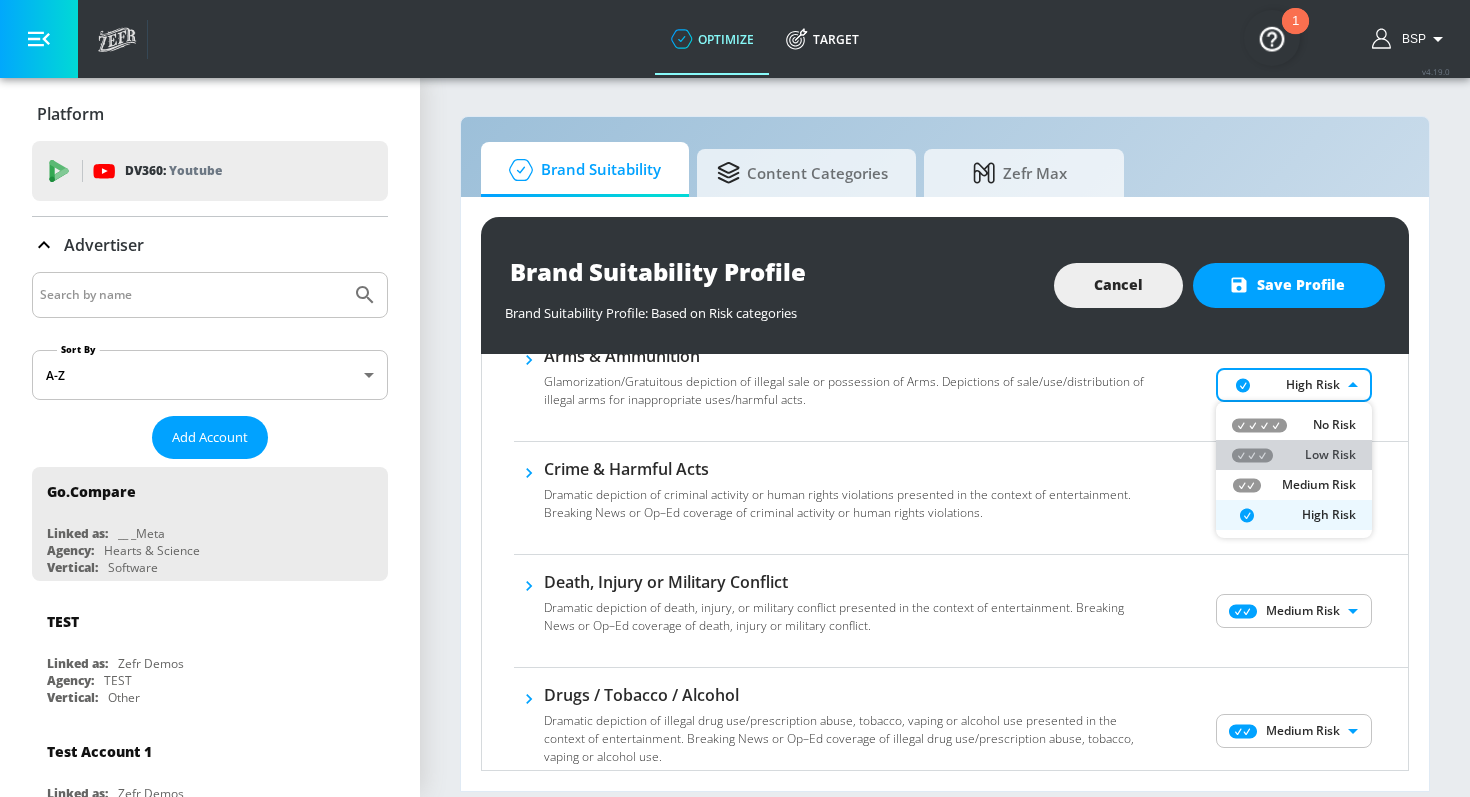 click 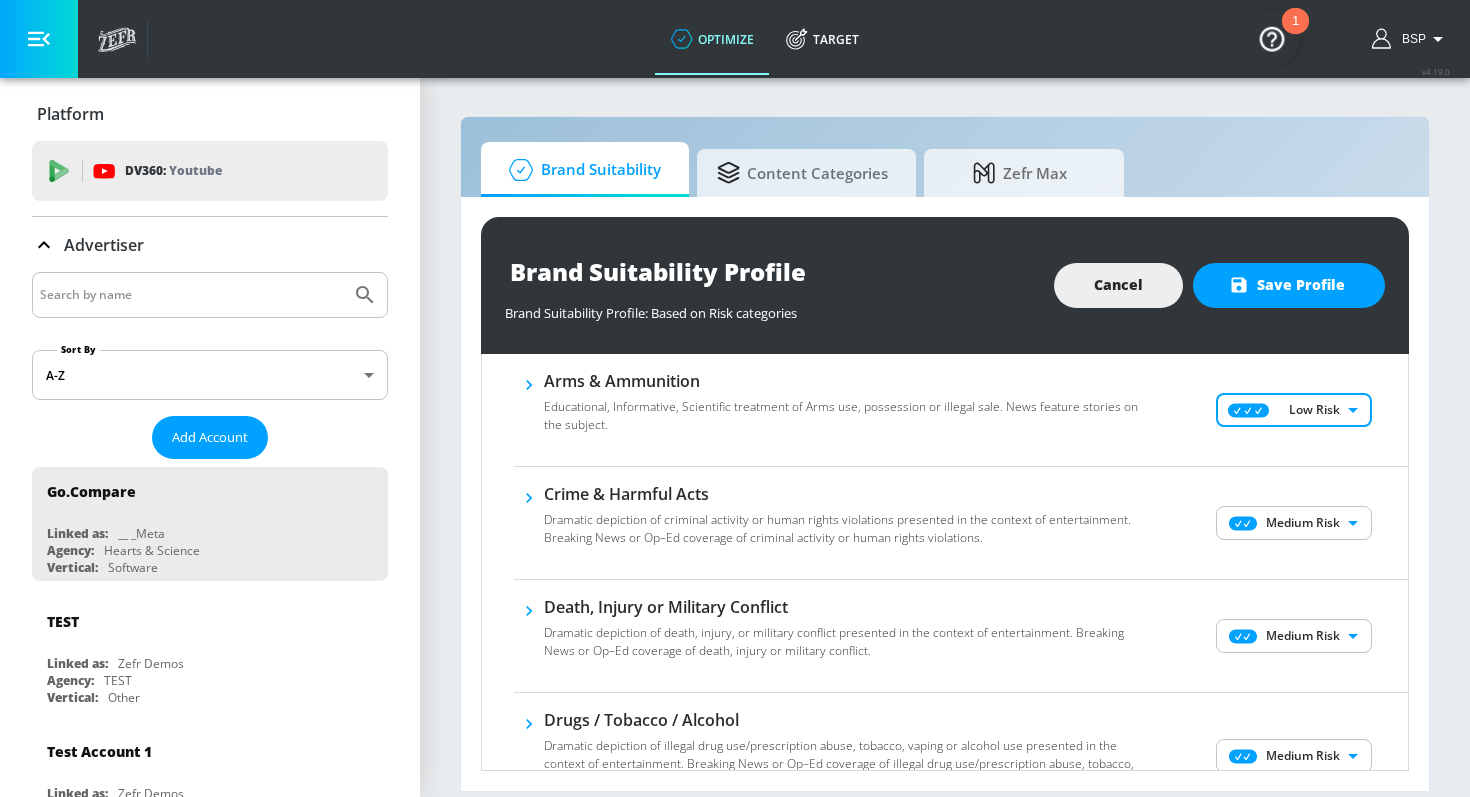 scroll, scrollTop: 161, scrollLeft: 0, axis: vertical 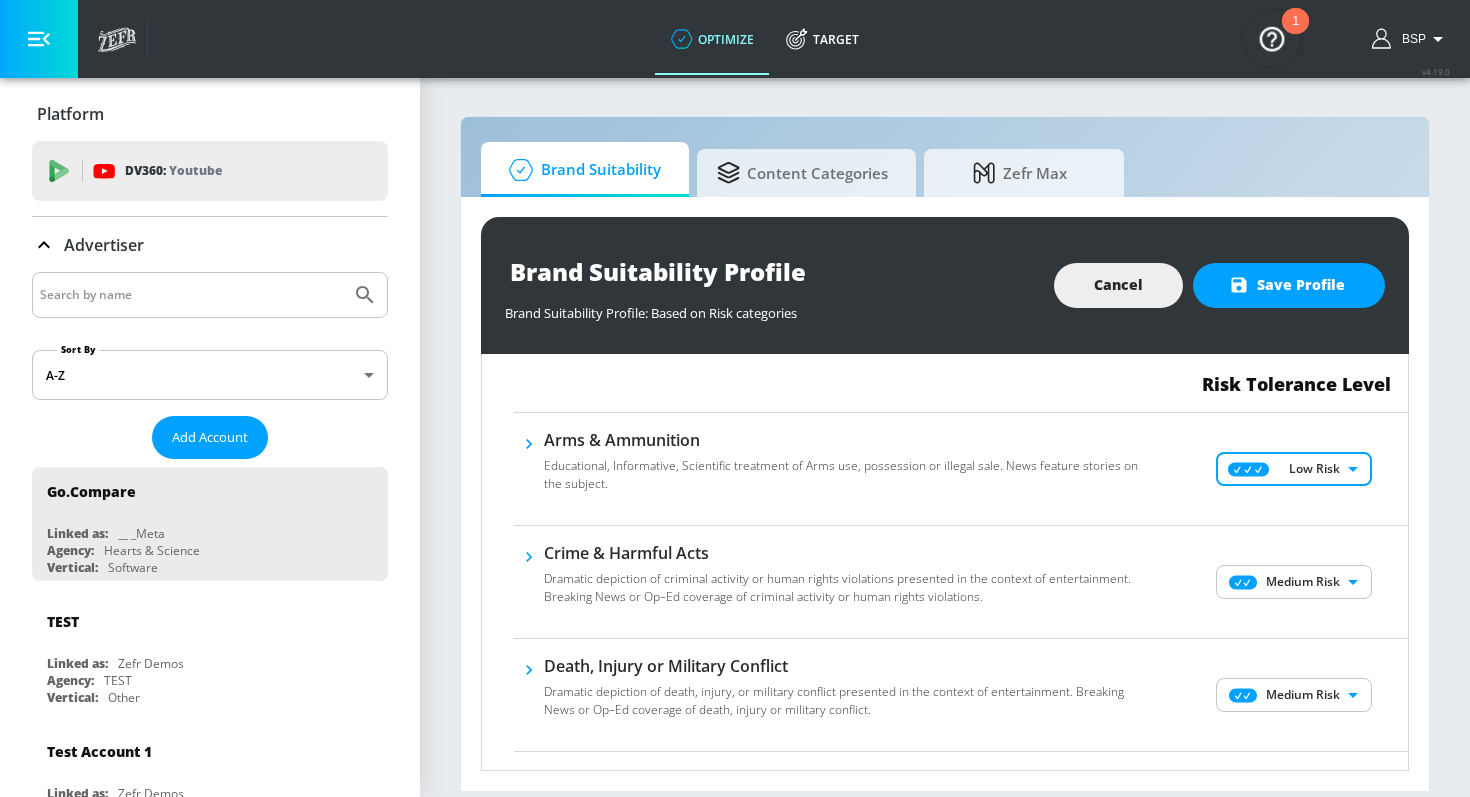 click on "optimize optimize v 4.19.0 BSP Platform DV360: Youtube DV360: Youtube Advertiser Sort By A-Z asc Add Account Test Account 1 Linked as: Zefr Demos Agency: Zefr Vertical: Other TEST Linked as: Zefr Demos Agency: TEST Vertical: Other Test Account Linked as: Zefr Demos Agency: Sterling Cooper Vertical: CPG (Consumer Packaged Goods) test Linked as: Zefr Demos Agency: test Vertical: Healthcare Test Linked as: Zefr Demos Agency: Test Vertical: CPG (Consumer Packaged Goods) Test Linked as: Zefr Demos Agency: Test Vertical: Travel Test Account Linked as: Zefr Demos Agency: #1 Media Agency in the World Vertical: Retail TEST YTL USR Q|A Linked as: QA YTL Test Brand Agency: QA Vertical: Healthcare Test Account Linked as: Zefr Demos Agency: Test Agency Vertical: Fashion Test Linked as: Zefr Demos Agency: test Vertical: Other Agency:" at bounding box center (735, 398) 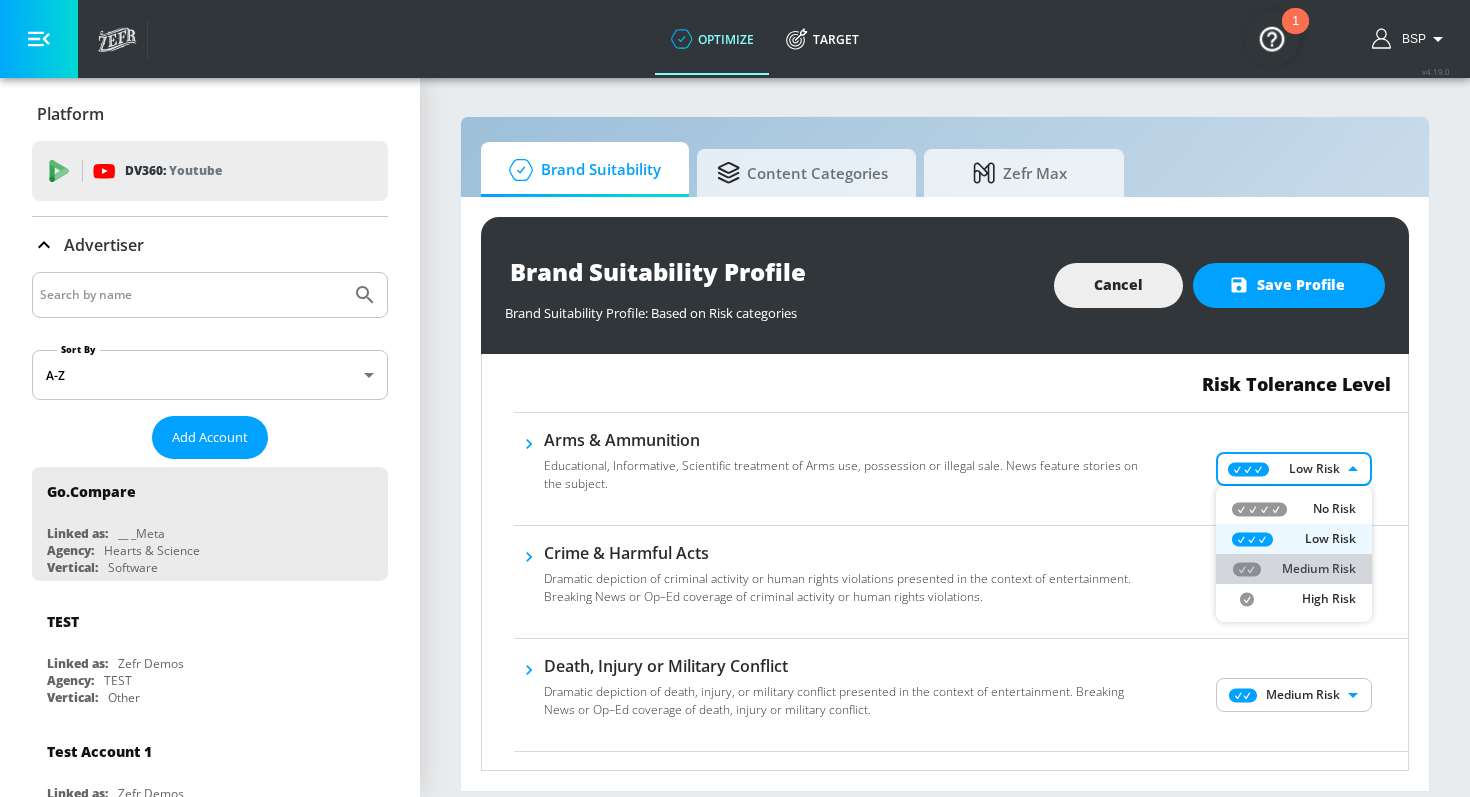 click on "Medium Risk" at bounding box center (1294, 569) 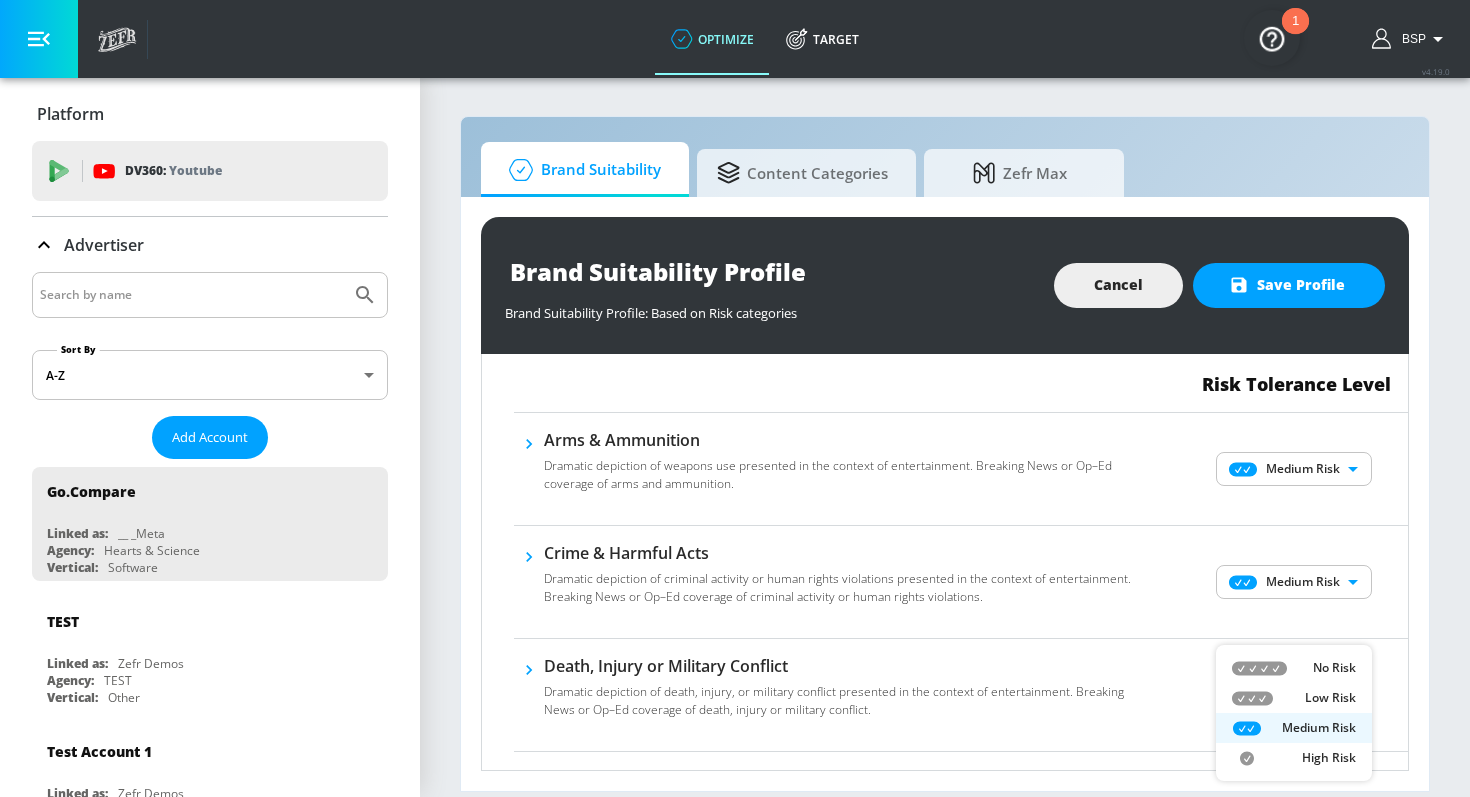click on "optimize optimize v 4.19.0 BSP Platform DV360: Youtube DV360: Youtube Advertiser Sort By A-Z asc Add Account Test Account 1 Linked as: Zefr Demos Agency: Zefr Vertical: Other TEST Linked as: Zefr Demos Agency: TEST Vertical: Other Test Account Linked as: Zefr Demos Agency: Sterling Cooper Vertical: CPG (Consumer Packaged Goods) test Linked as: Zefr Demos Agency: test Vertical: Healthcare Test Linked as: Zefr Demos Agency: Test Vertical: CPG (Consumer Packaged Goods) Test Linked as: Zefr Demos Agency: Test Vertical: Travel Test Account Linked as: Zefr Demos Agency: #1 Media Agency in the World Vertical: Retail TEST YTL USR Q|A Linked as: QA YTL Test Brand Agency: QA Vertical: Healthcare Test Account Linked as: Zefr Demos Agency: Test Agency Vertical: Fashion Test Linked as: Zefr Demos Agency: test Vertical: Other Agency:" at bounding box center [735, 398] 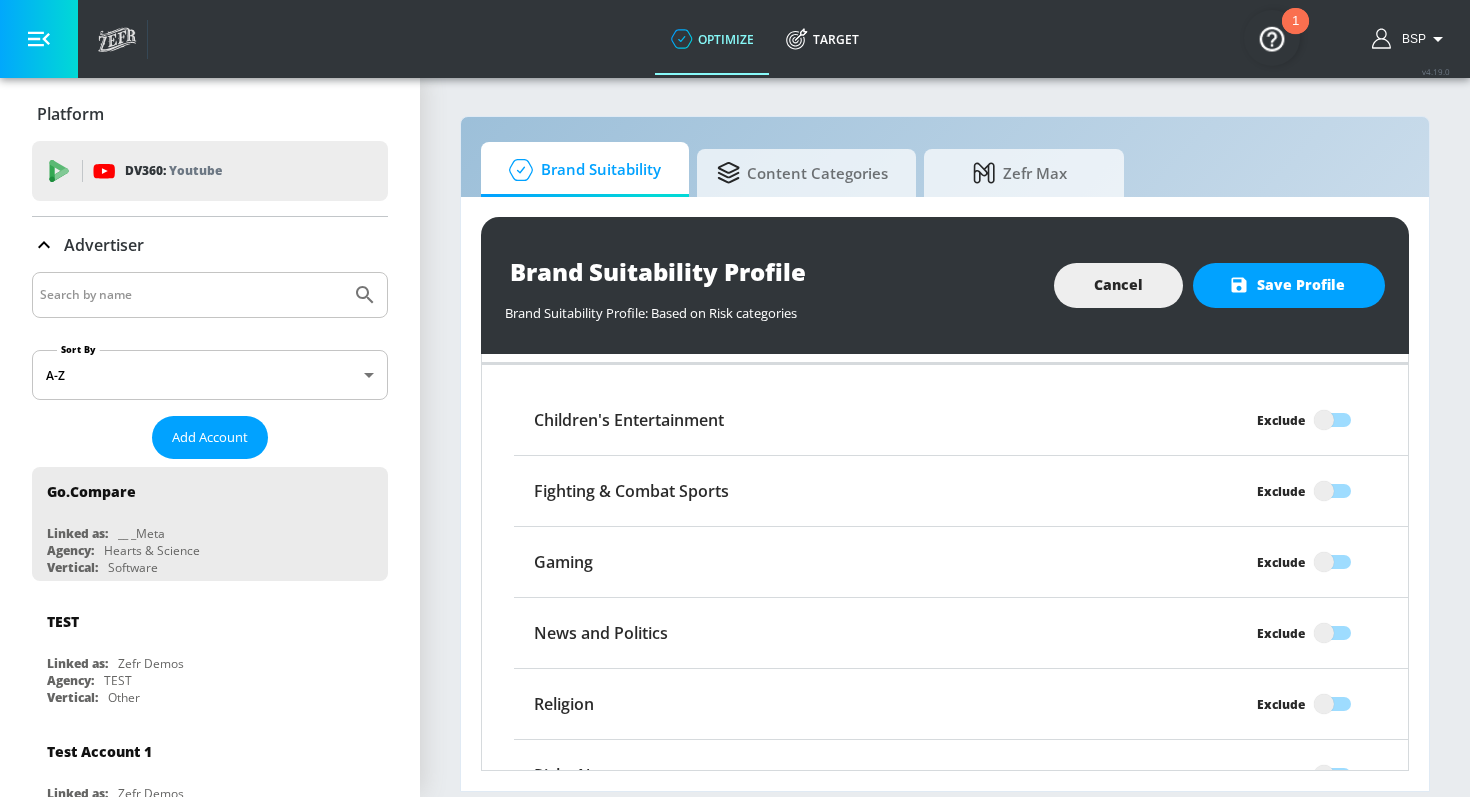scroll, scrollTop: 1707, scrollLeft: 0, axis: vertical 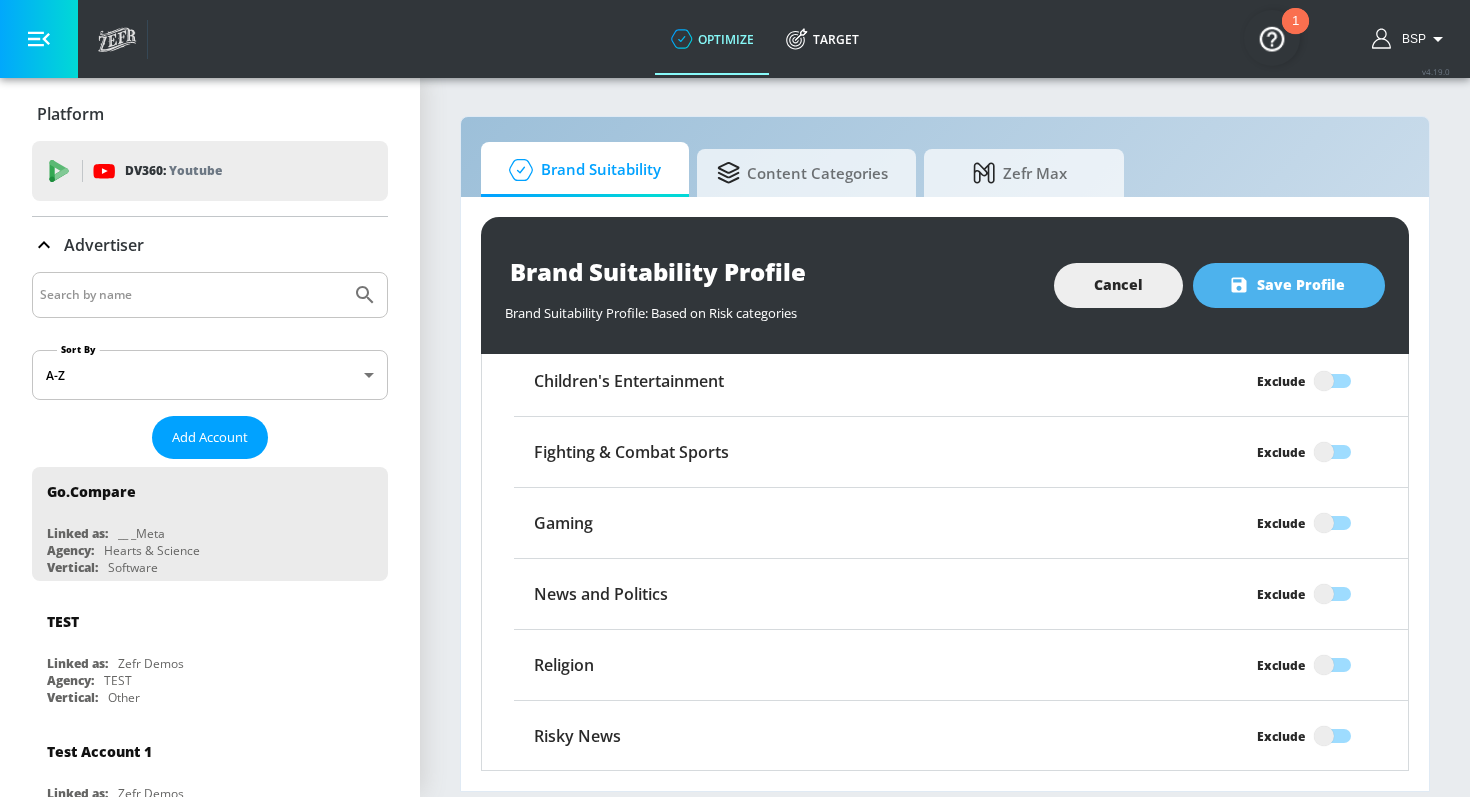 click on "Save Profile" at bounding box center (1289, 285) 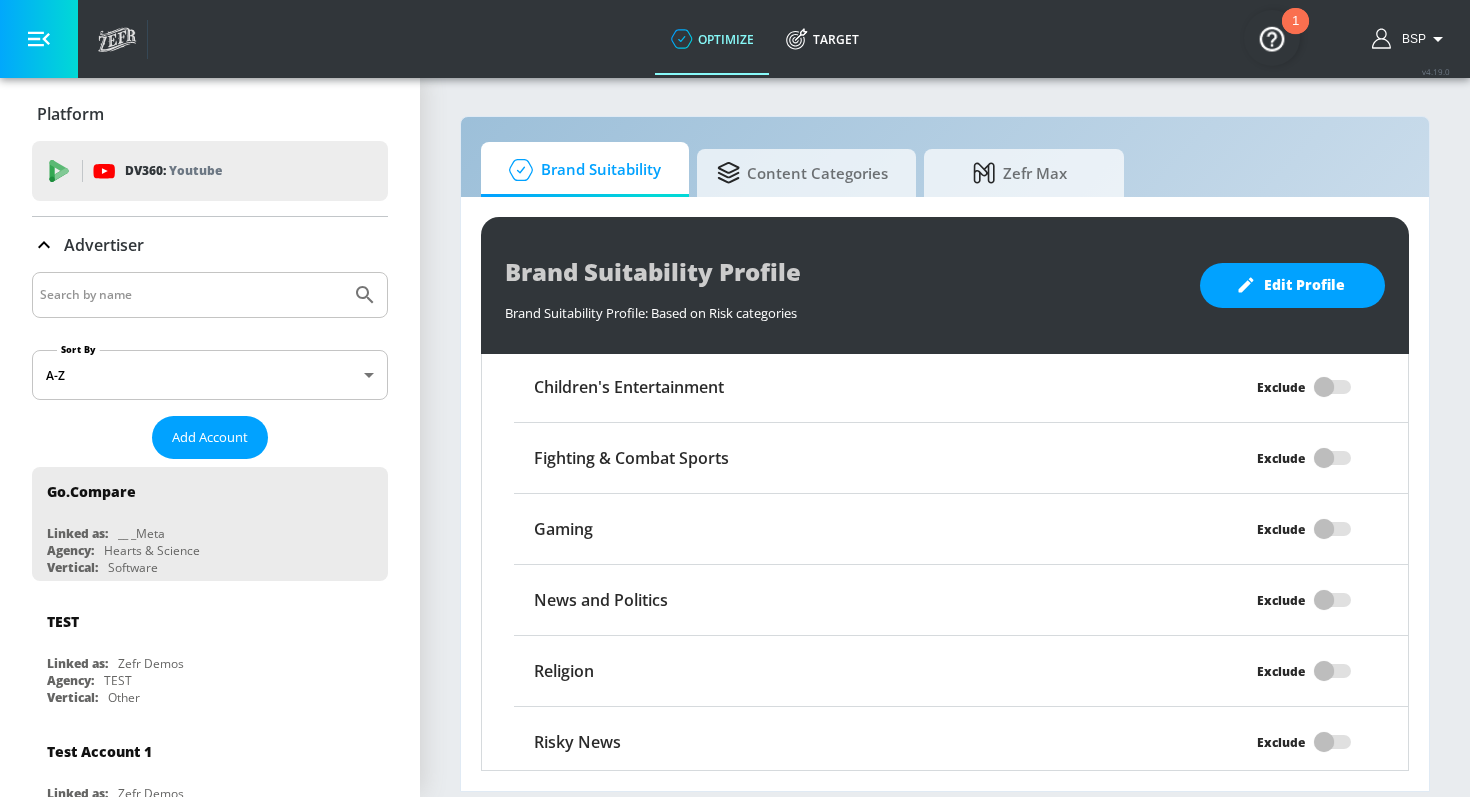 scroll, scrollTop: 1707, scrollLeft: 0, axis: vertical 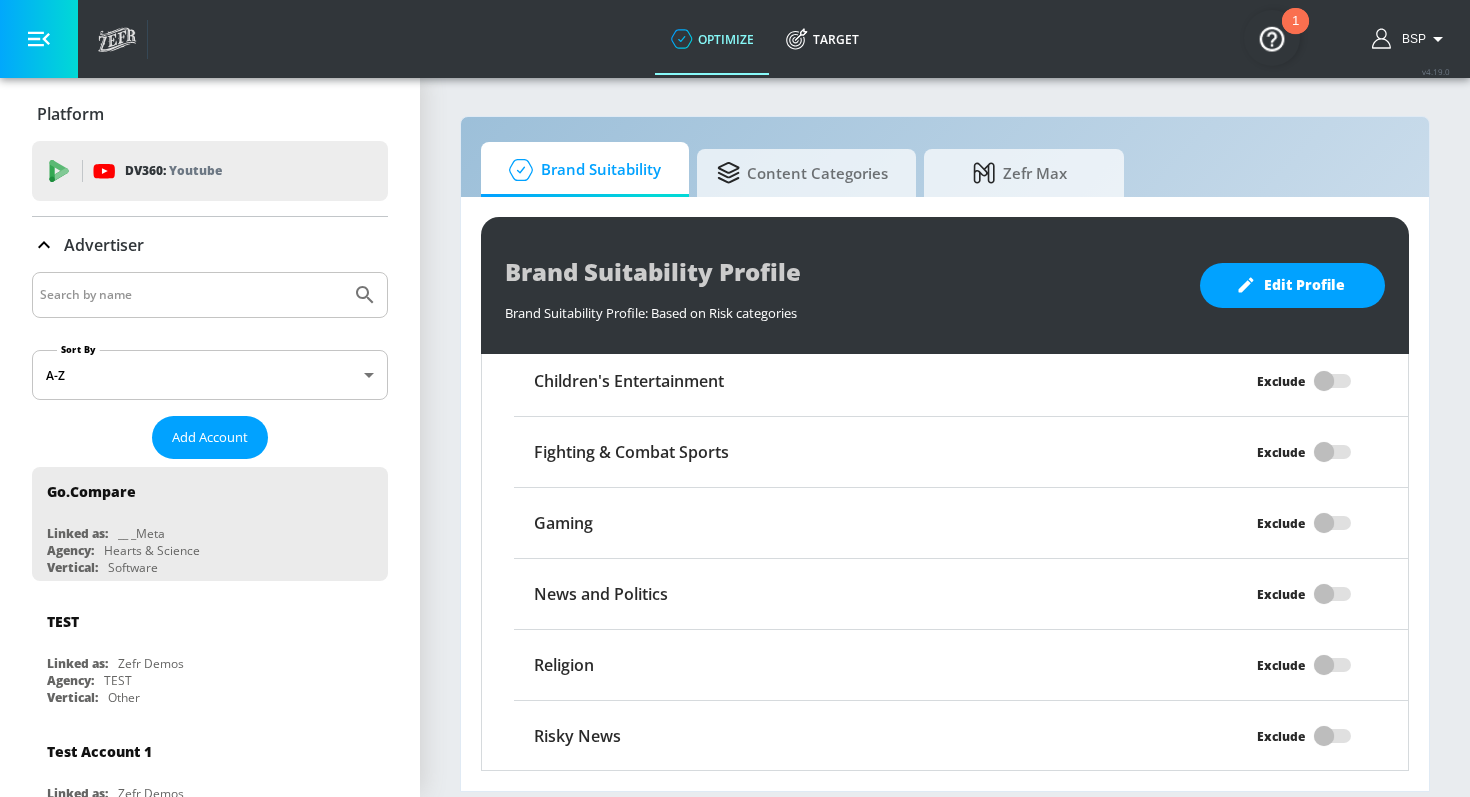 click on "Exclude" at bounding box center (1297, 736) 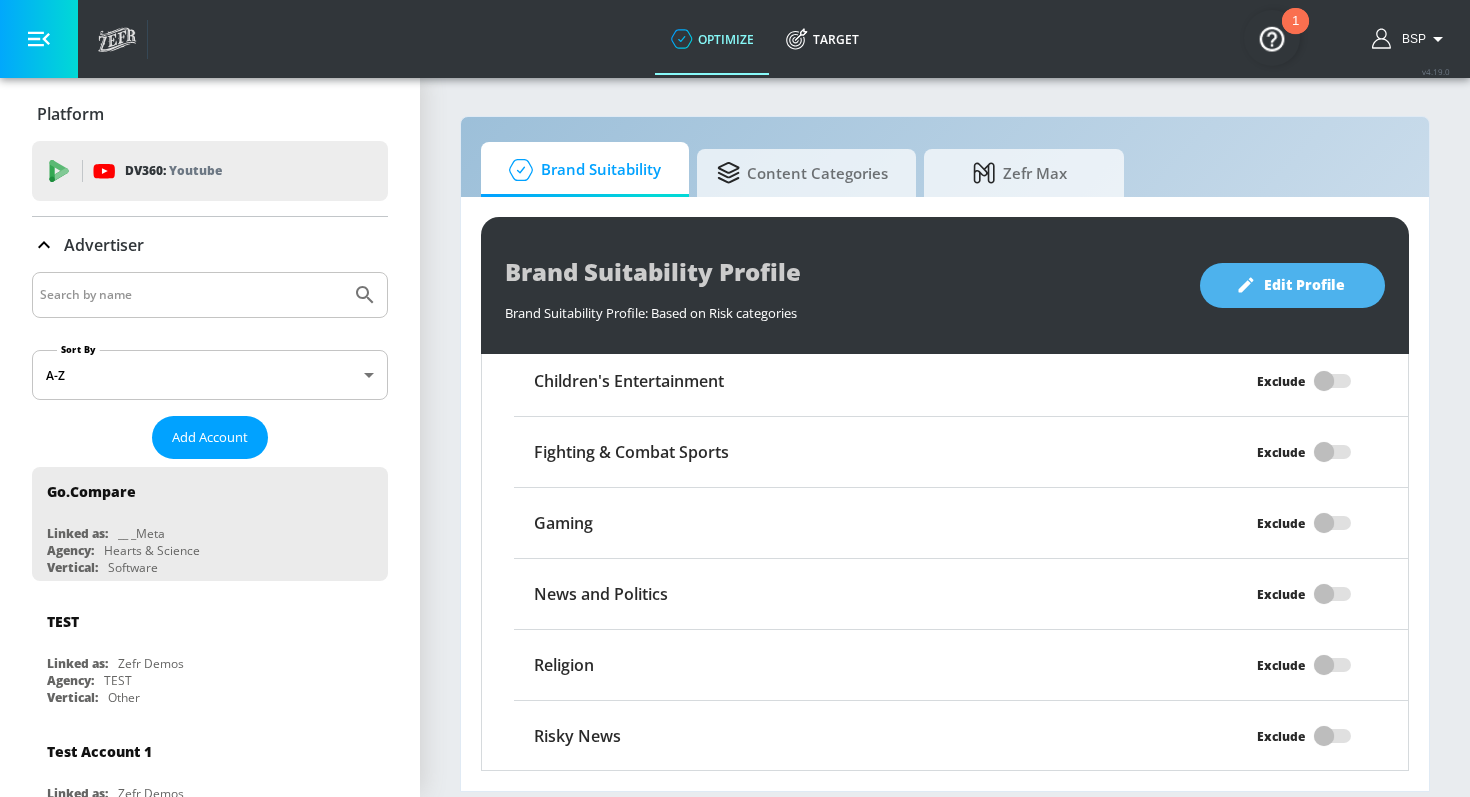 click on "Edit Profile" at bounding box center [1292, 285] 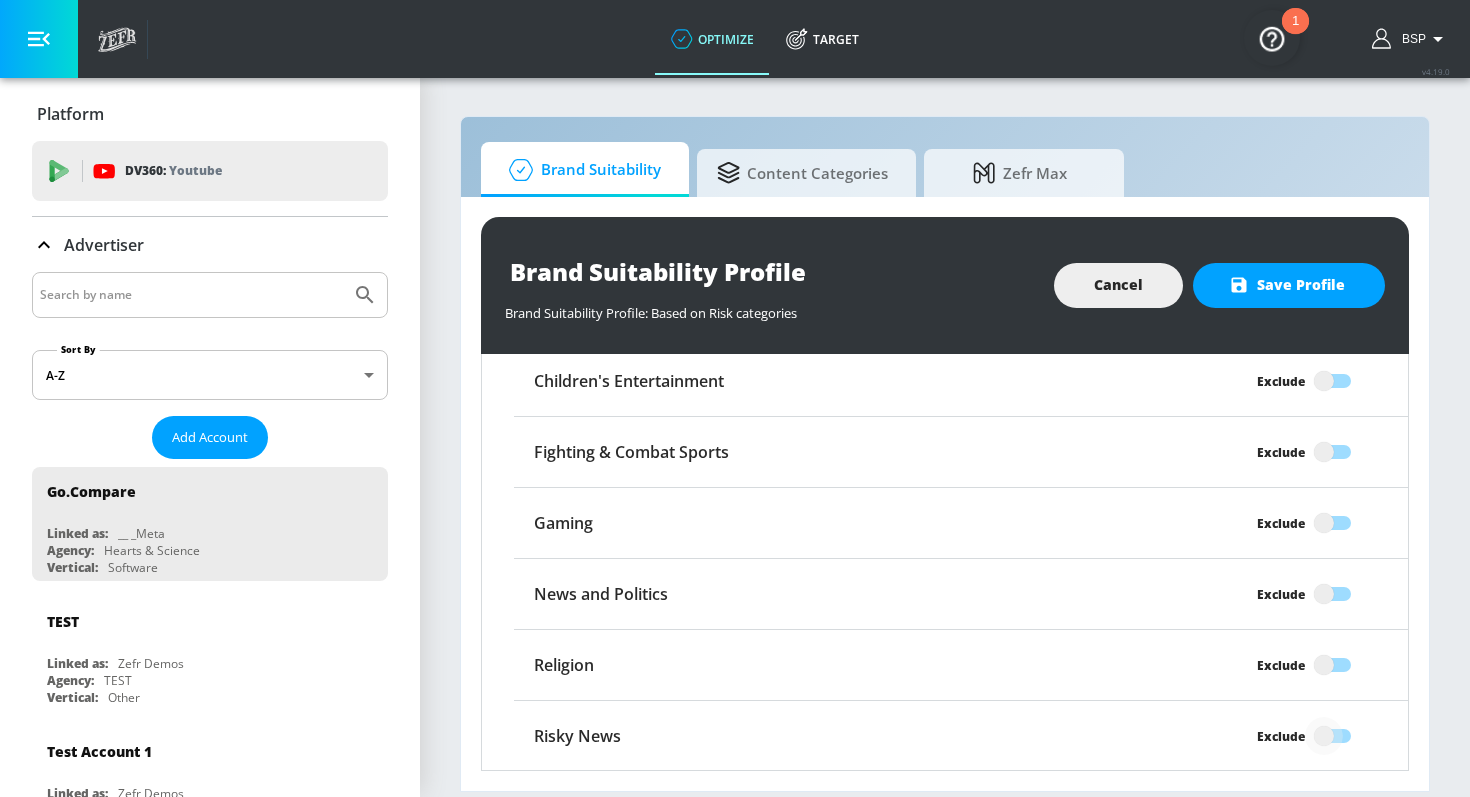 click on "Exclude" at bounding box center [1324, 736] 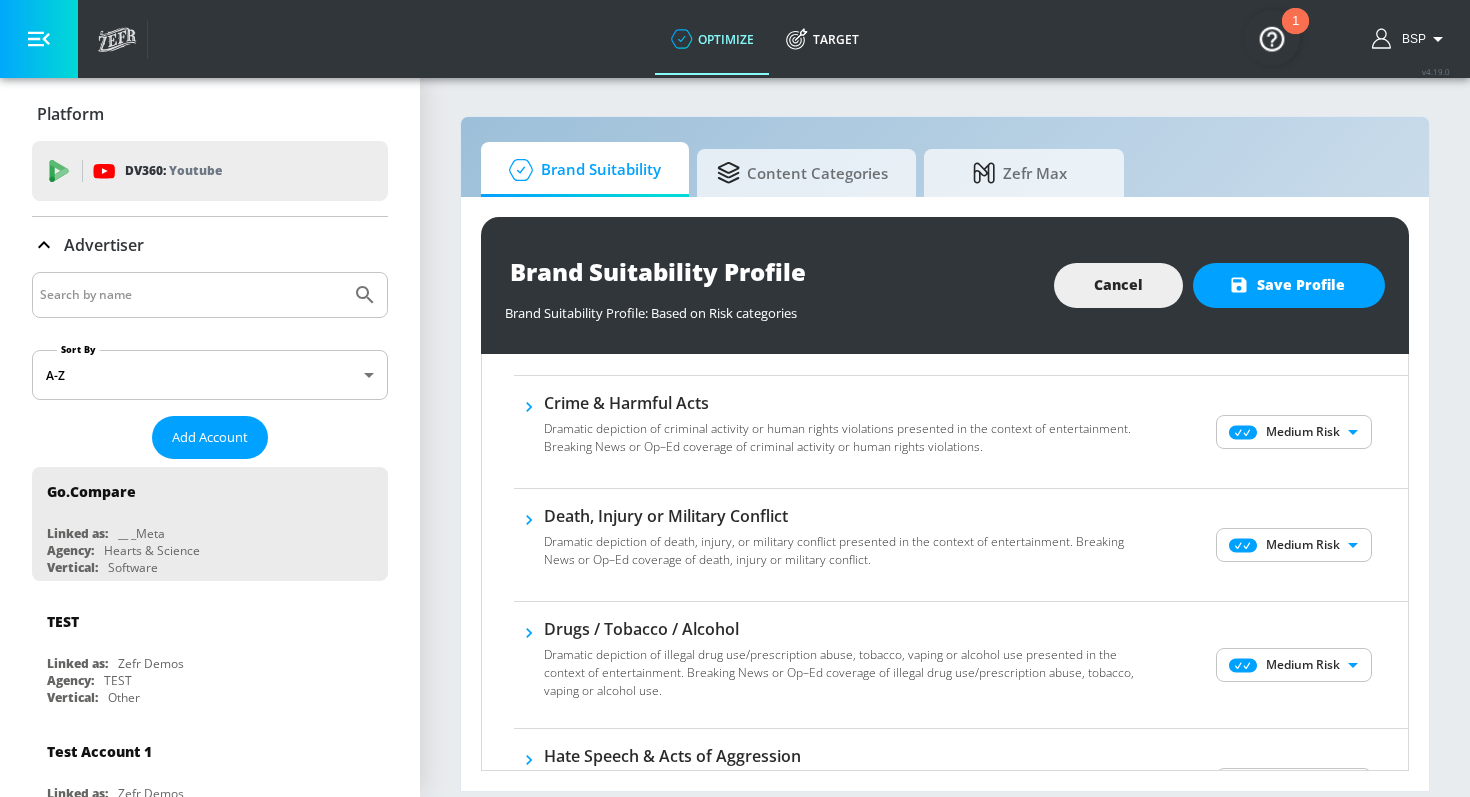 scroll, scrollTop: 90, scrollLeft: 0, axis: vertical 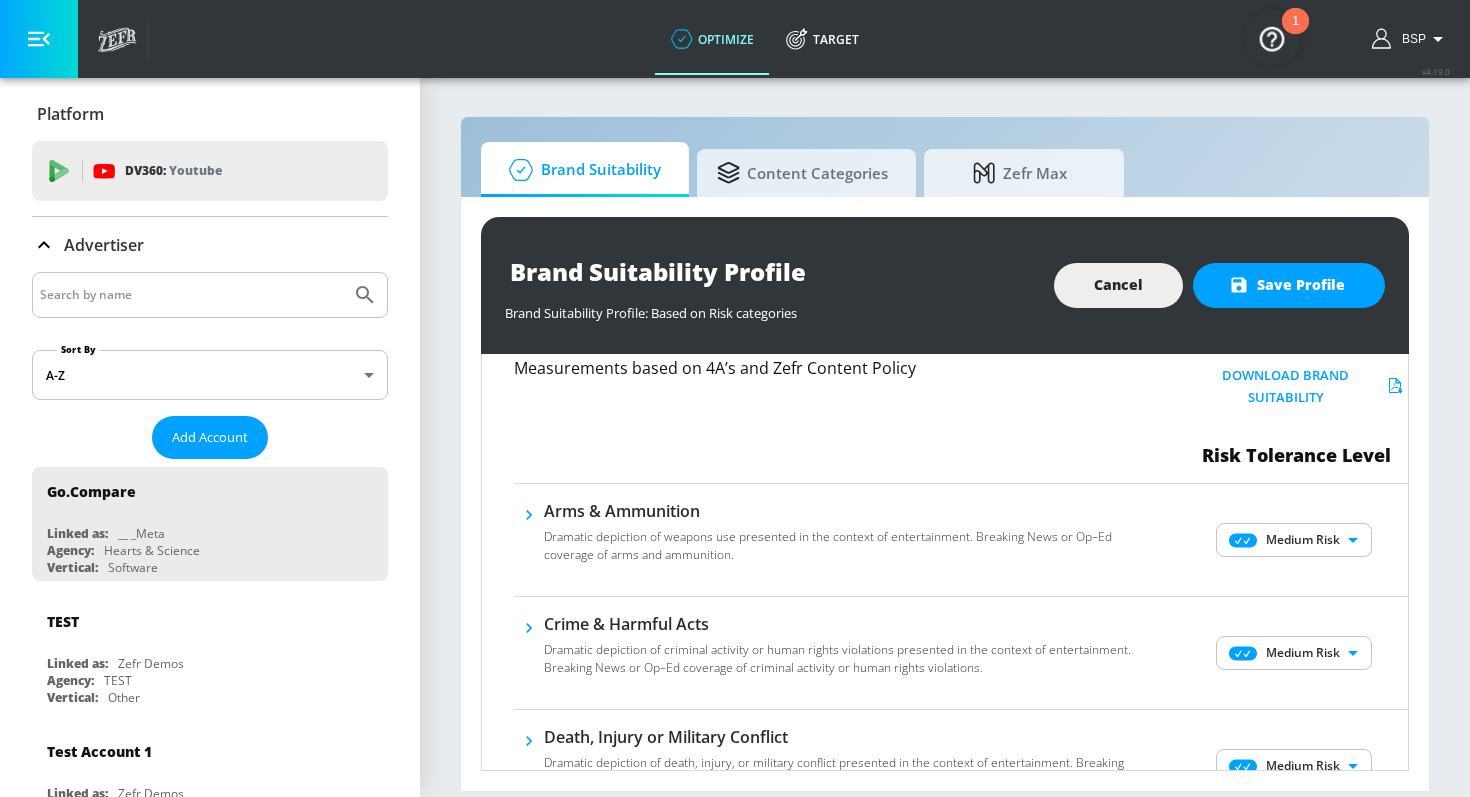click on "Brand Suitability Profile Brand Suitability Profile: Based on Risk categories Cancel Save Profile" at bounding box center [945, 285] 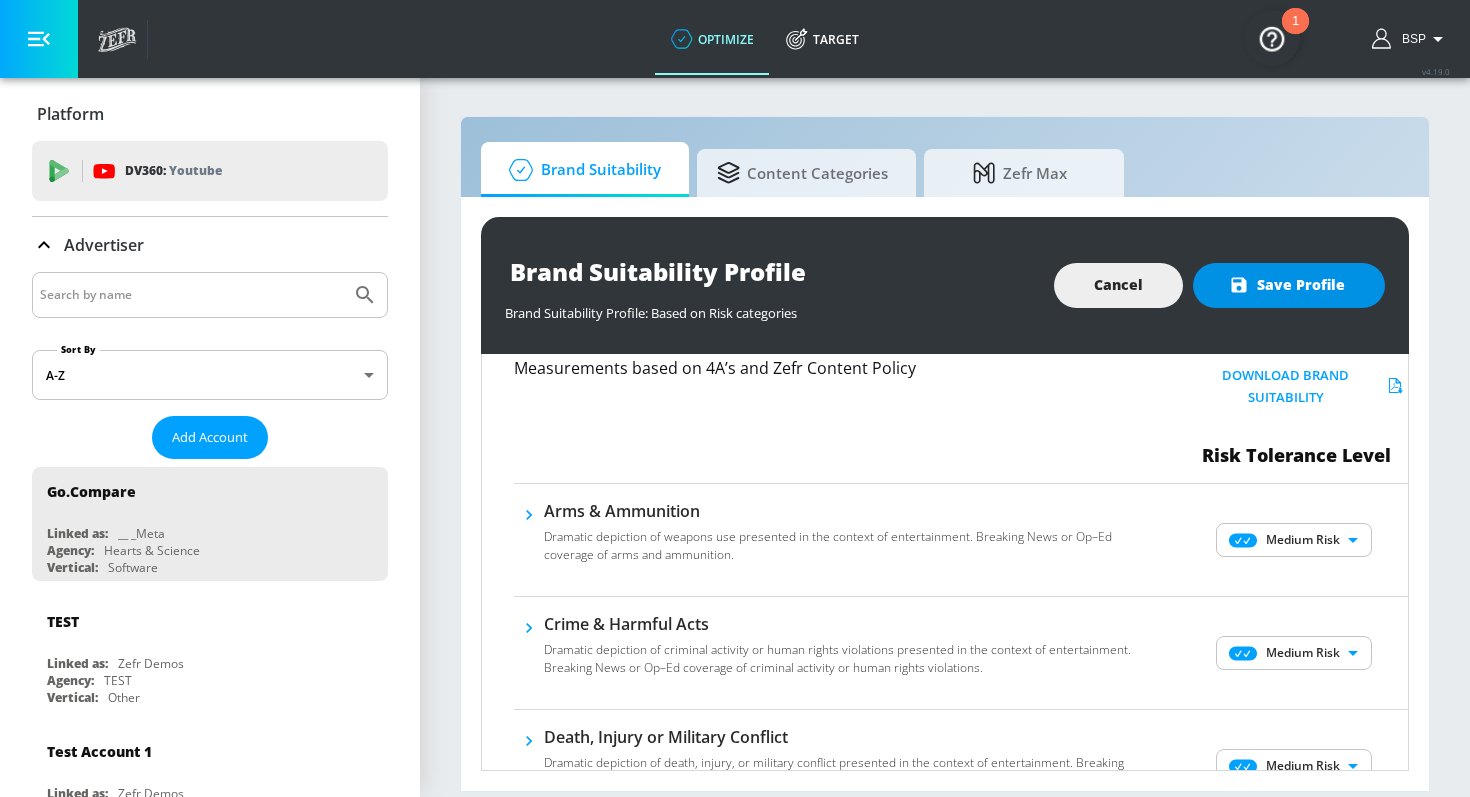 click on "Save Profile" at bounding box center (1289, 285) 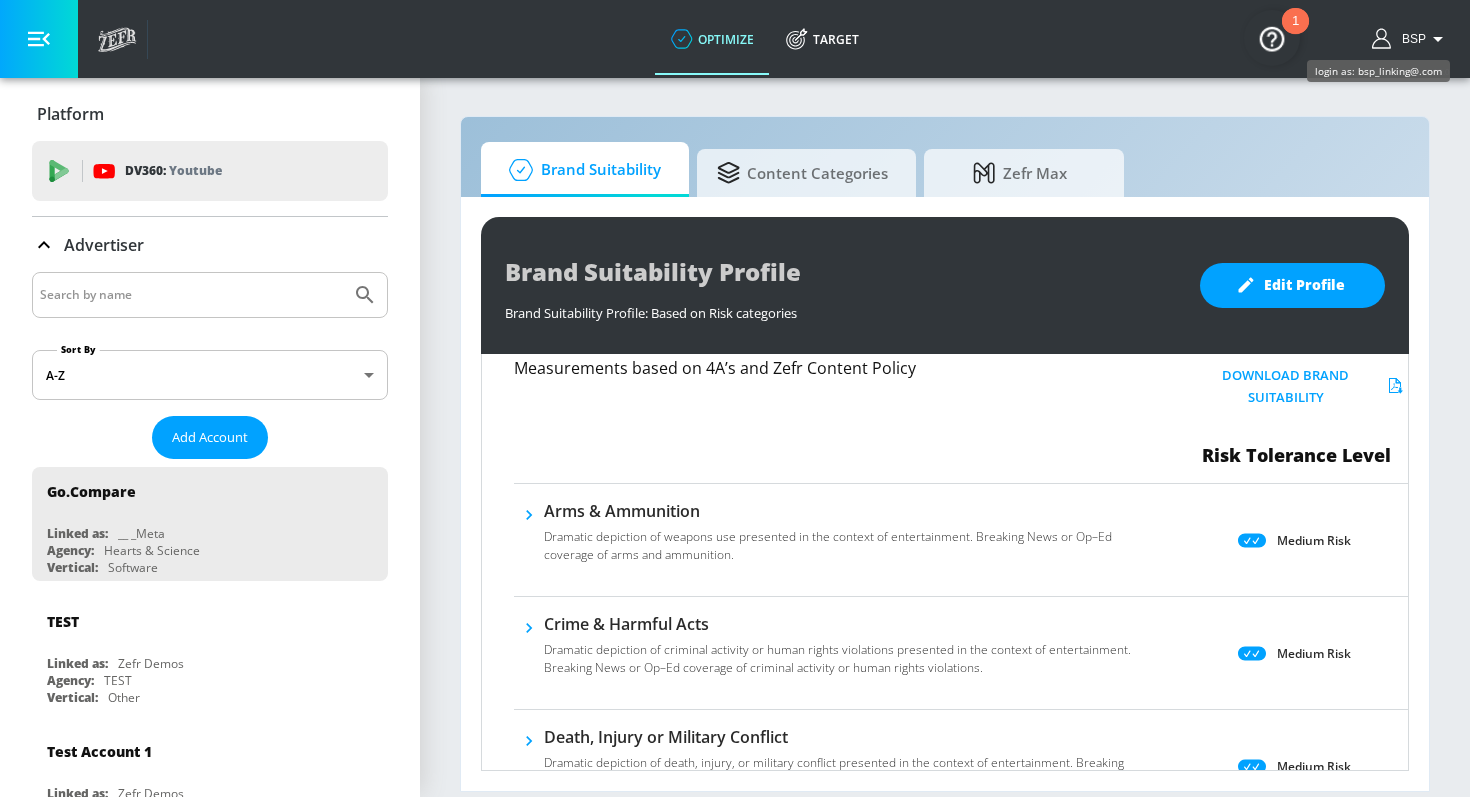 click on "BSP" at bounding box center [1410, 39] 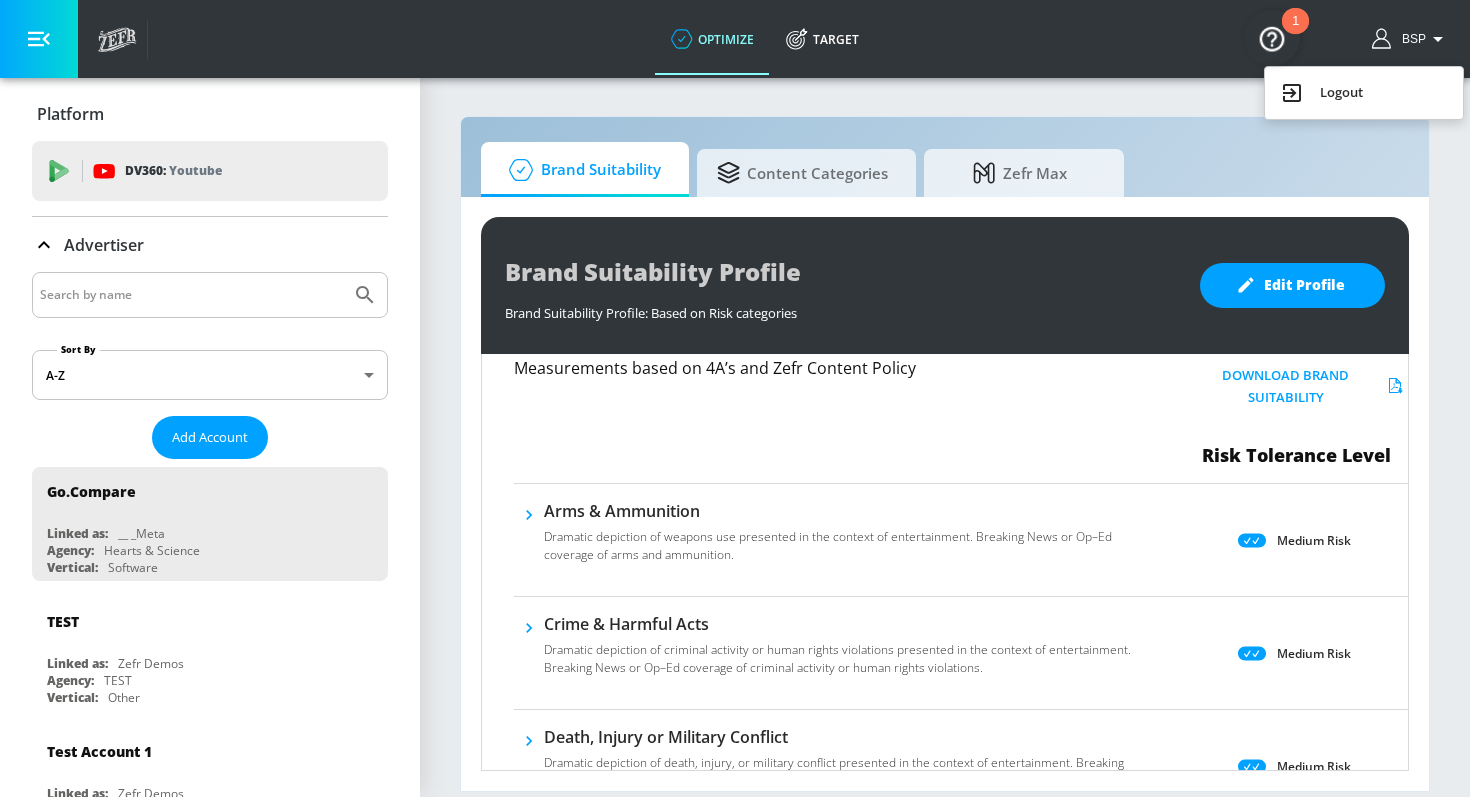 click on "Logout" at bounding box center (1364, 93) 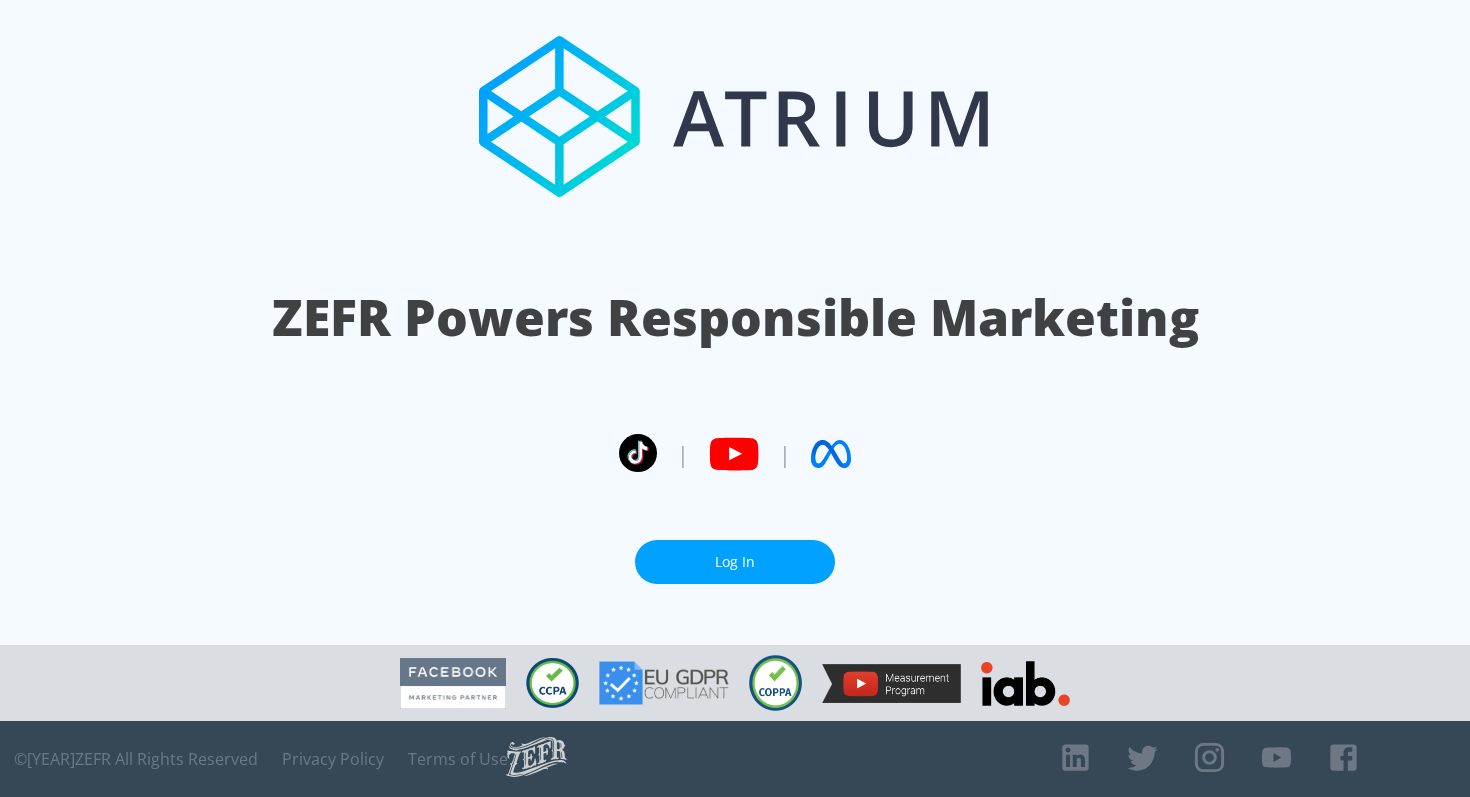 scroll, scrollTop: 0, scrollLeft: 0, axis: both 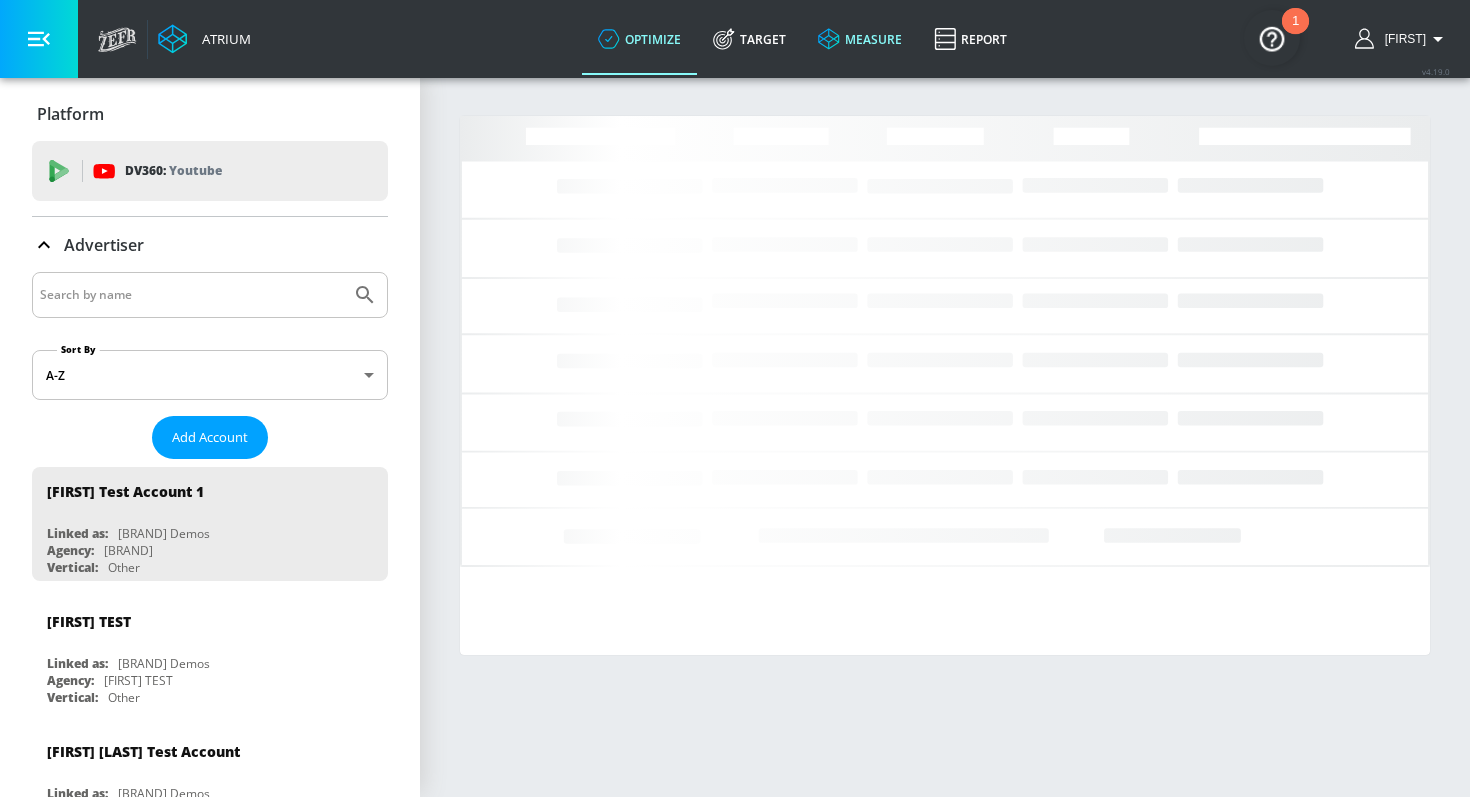click on "measure" at bounding box center (860, 39) 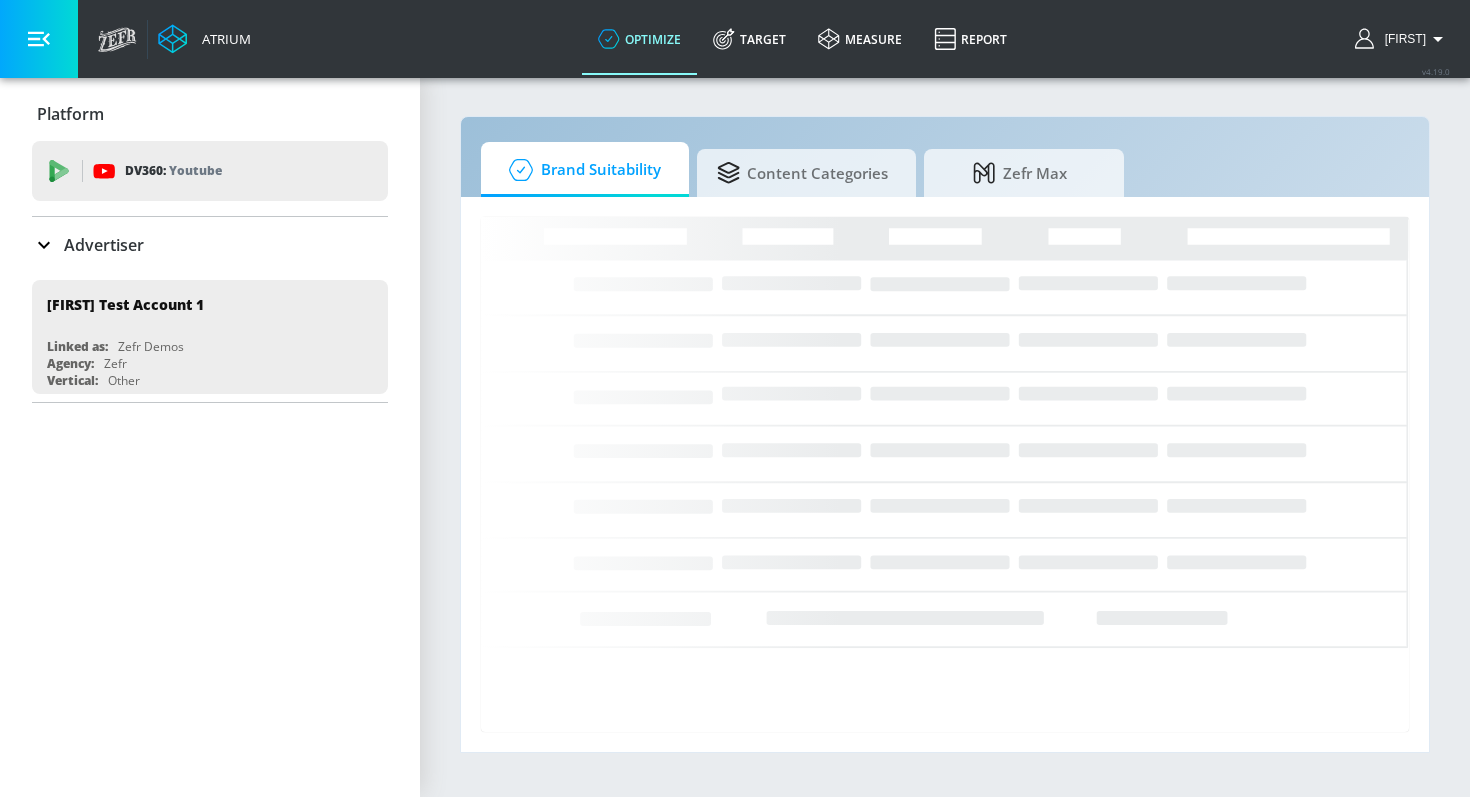 scroll, scrollTop: 0, scrollLeft: 0, axis: both 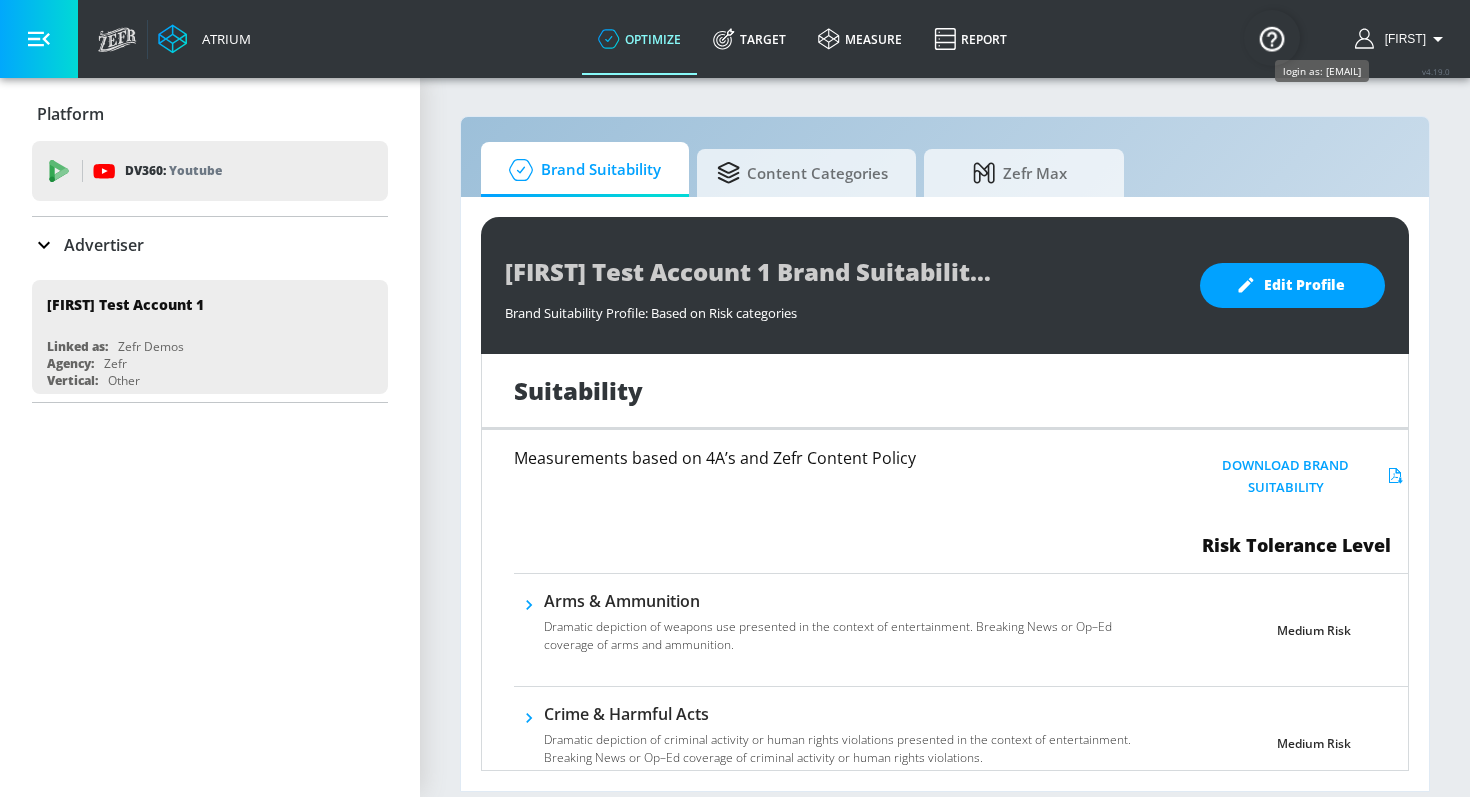 click on "Wissal" at bounding box center [1401, 39] 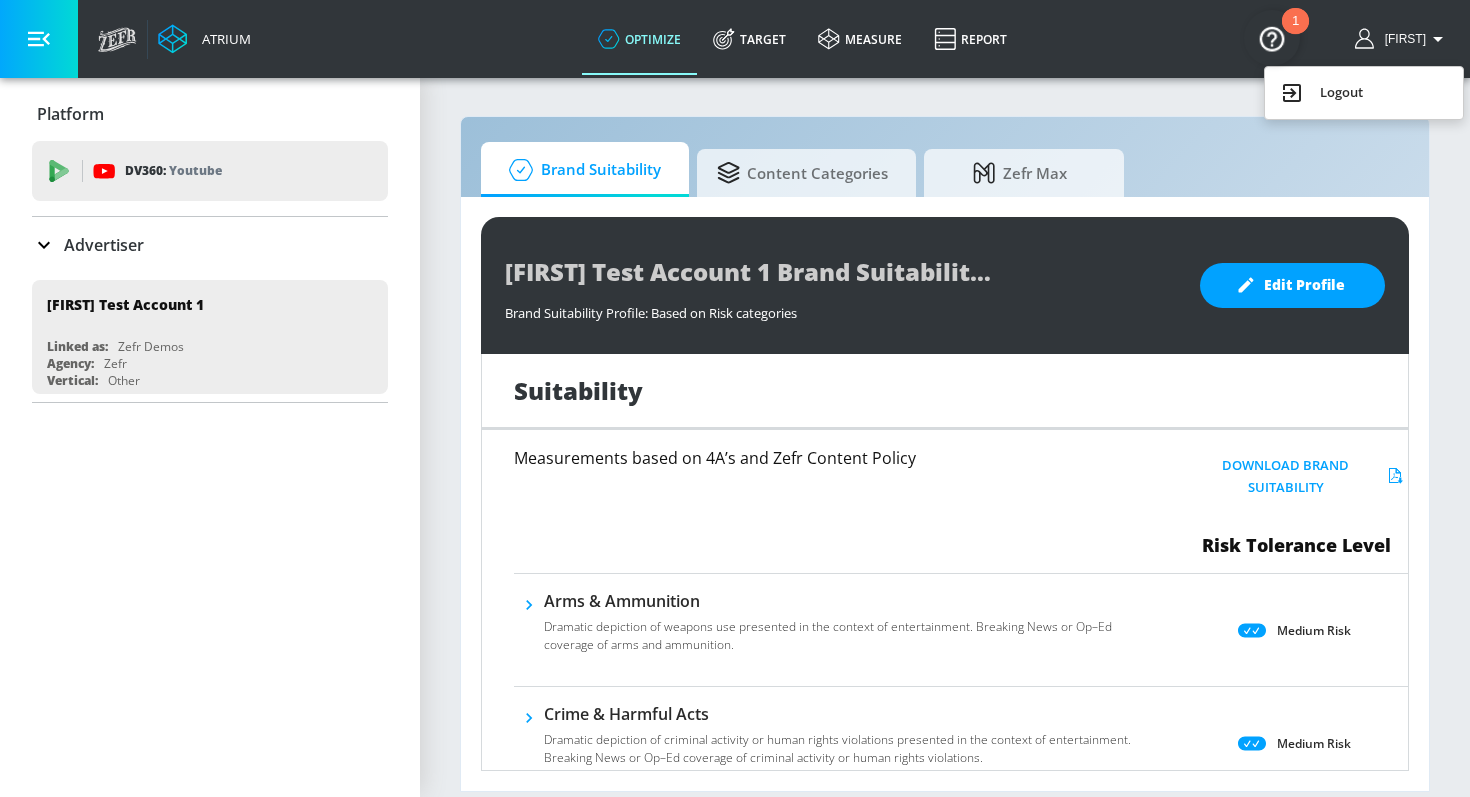 click at bounding box center [735, 398] 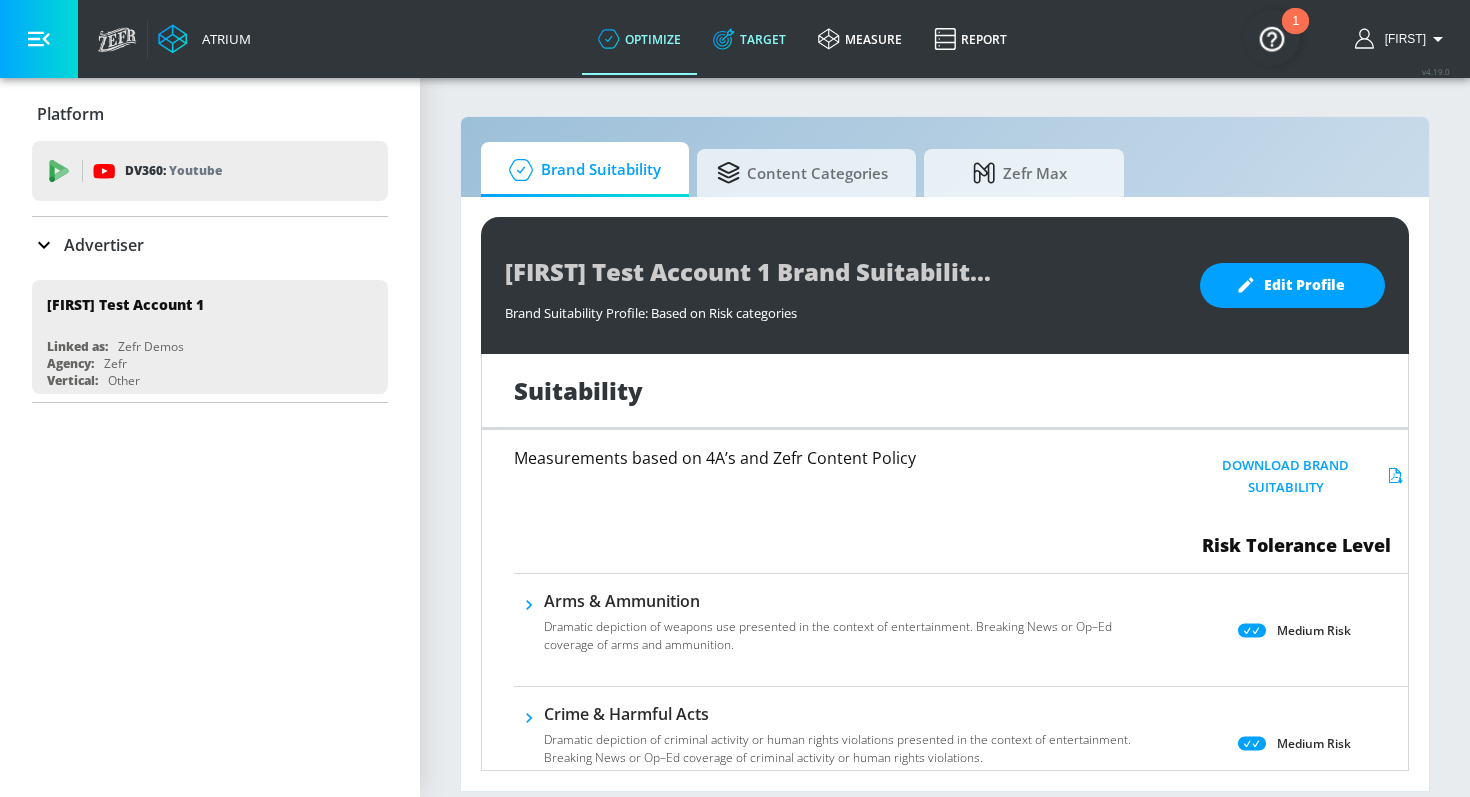click on "Target" at bounding box center (749, 39) 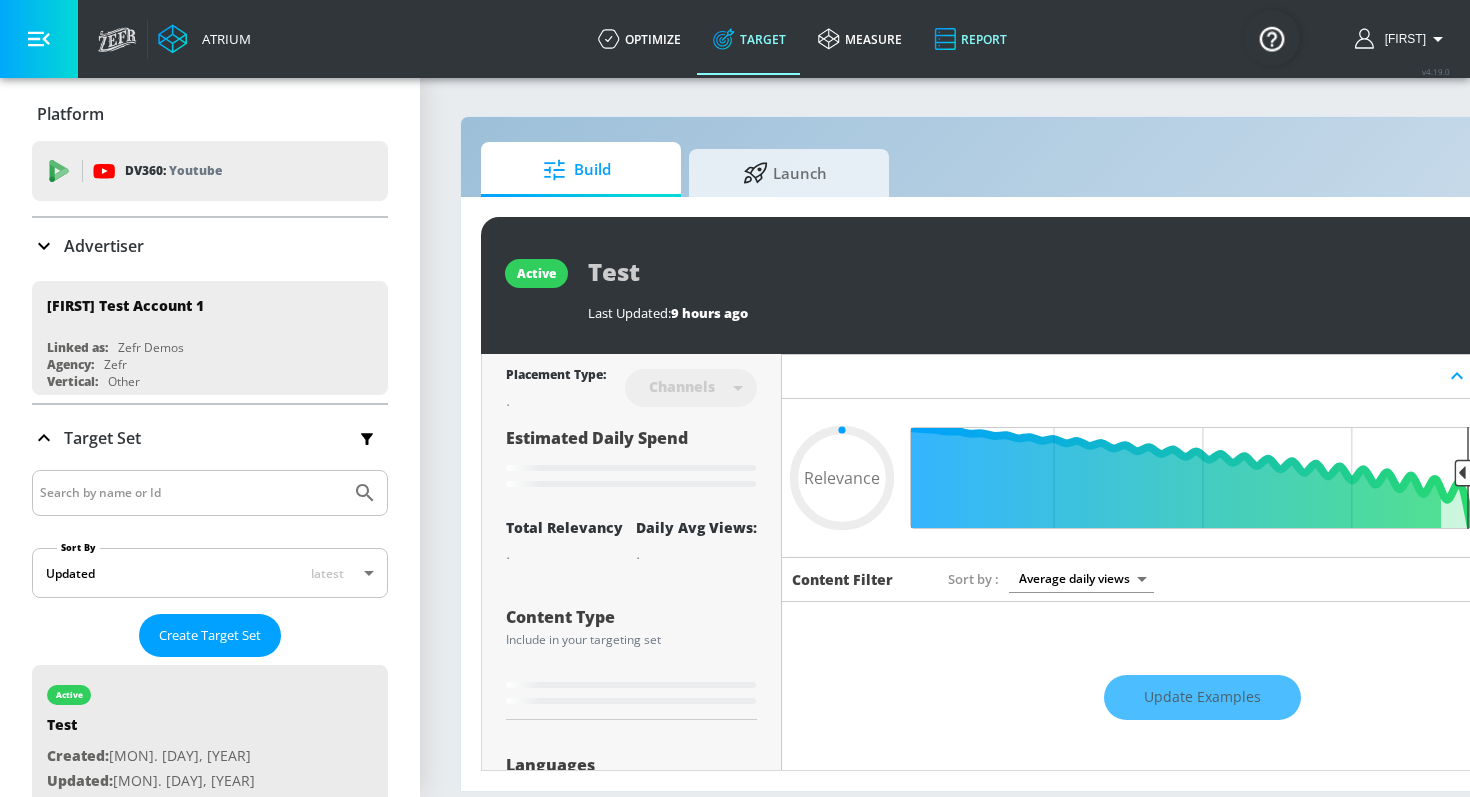 type on "0.05" 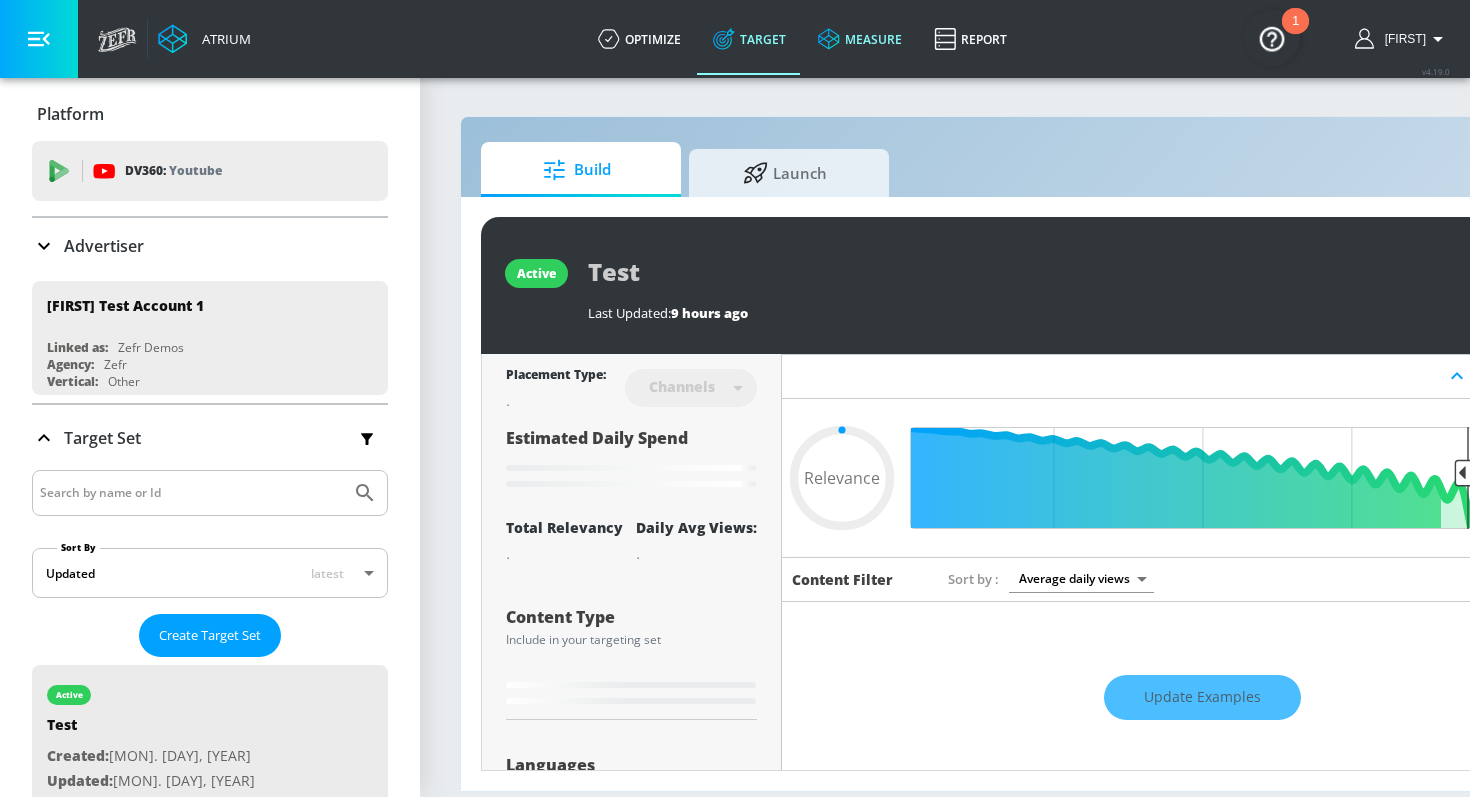 click on "measure" at bounding box center [860, 39] 